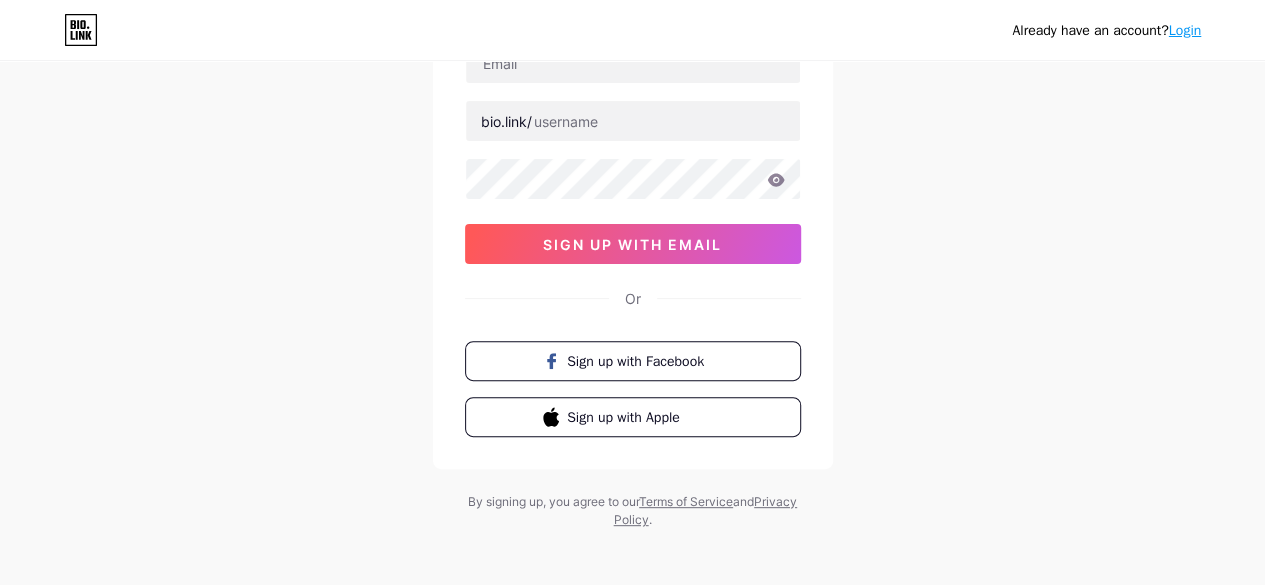scroll, scrollTop: 178, scrollLeft: 0, axis: vertical 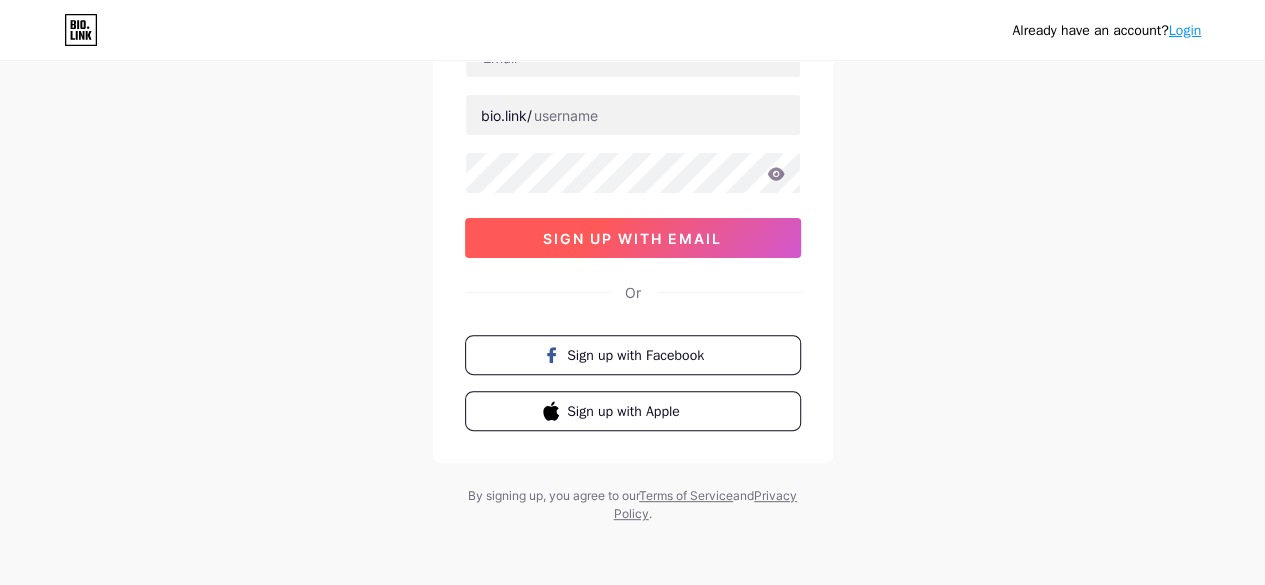 click on "sign up with email" at bounding box center (632, 238) 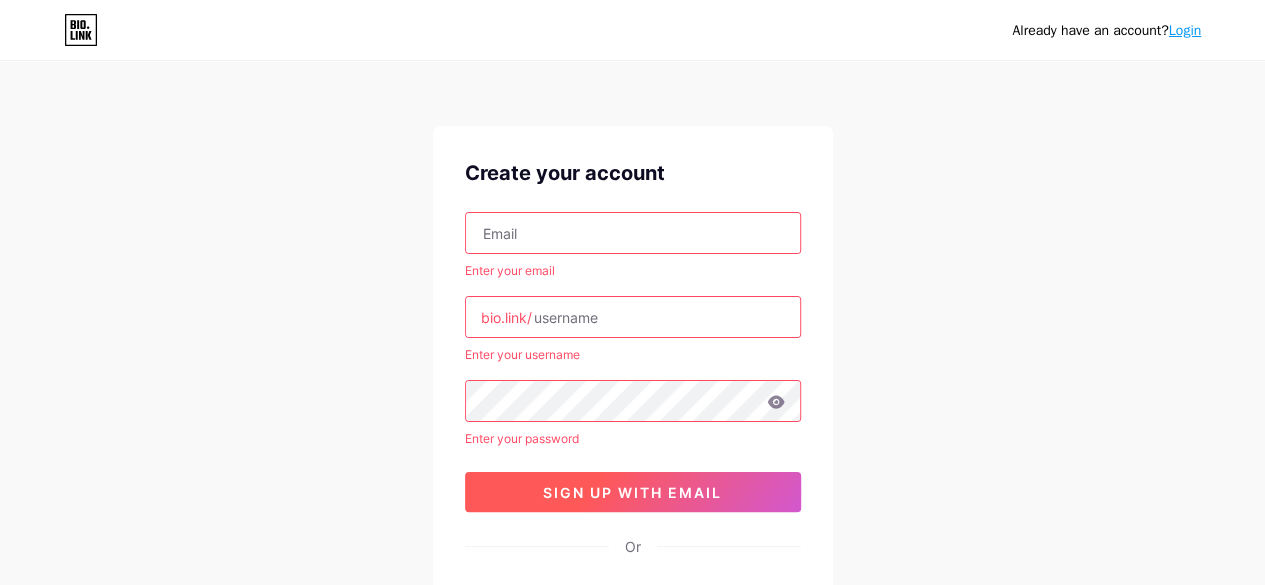 scroll, scrollTop: 0, scrollLeft: 0, axis: both 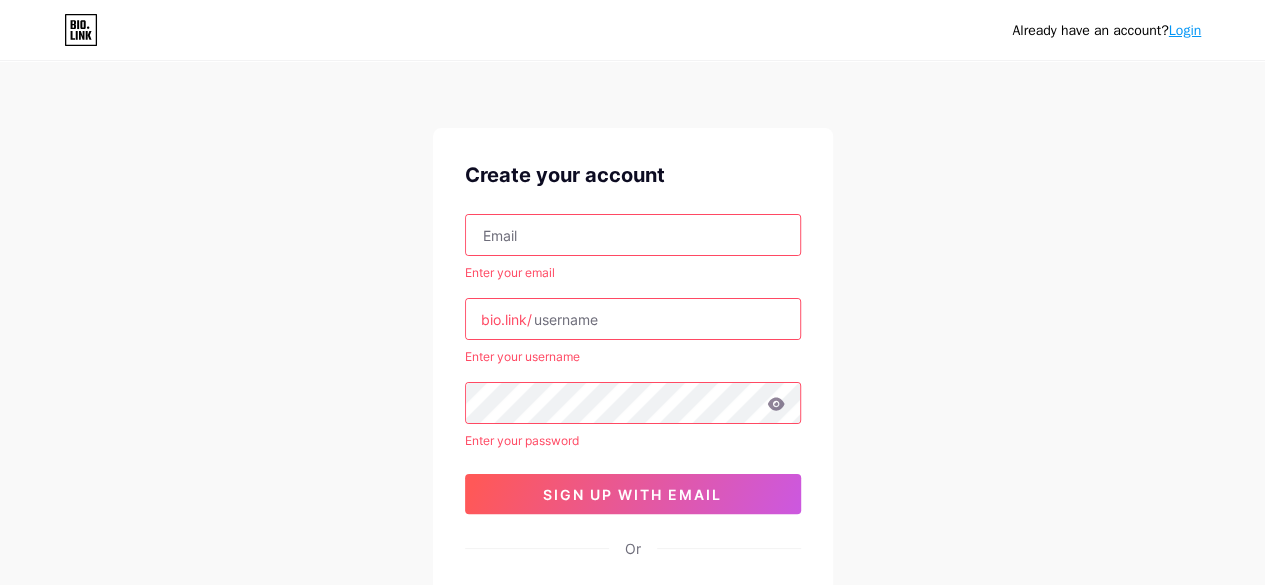 click at bounding box center [633, 235] 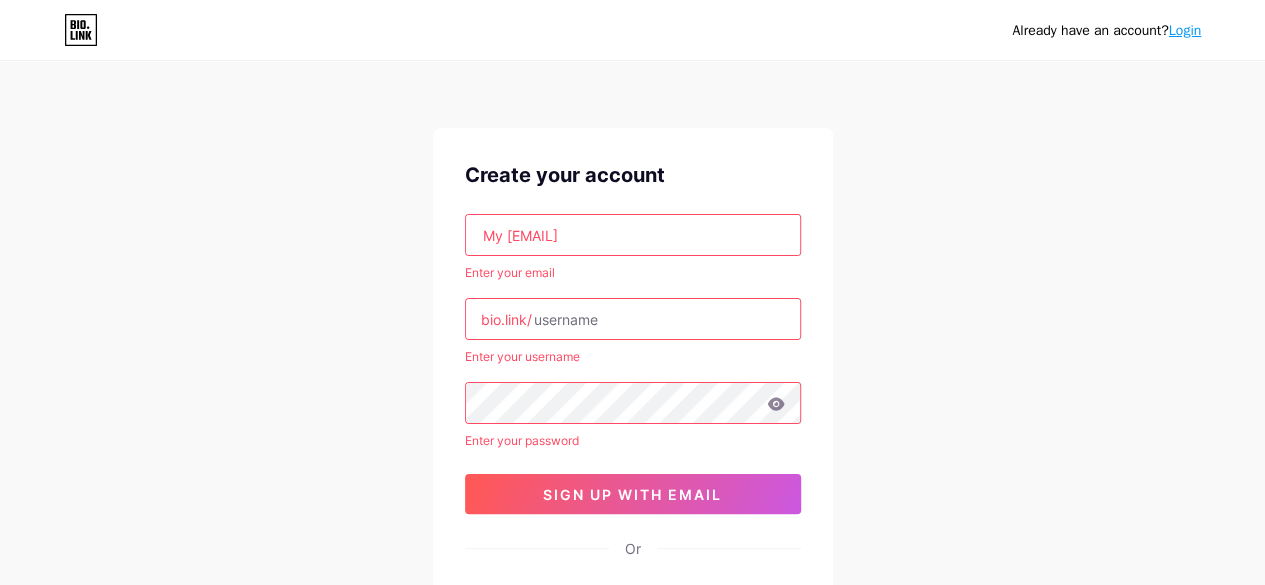 click at bounding box center [633, 319] 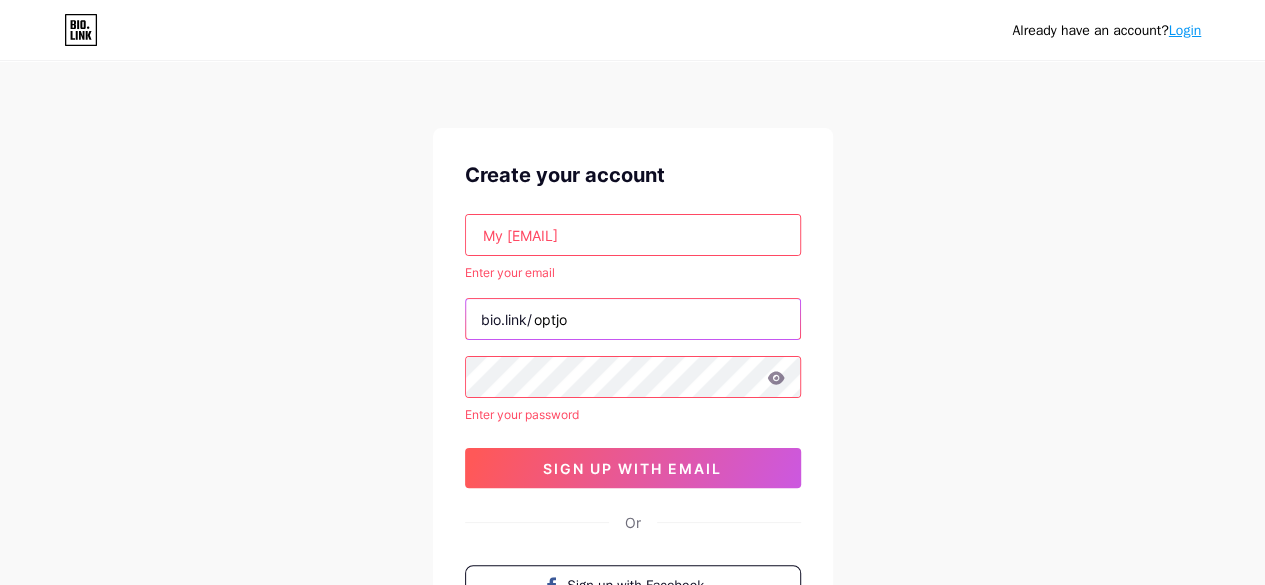type on "optjo" 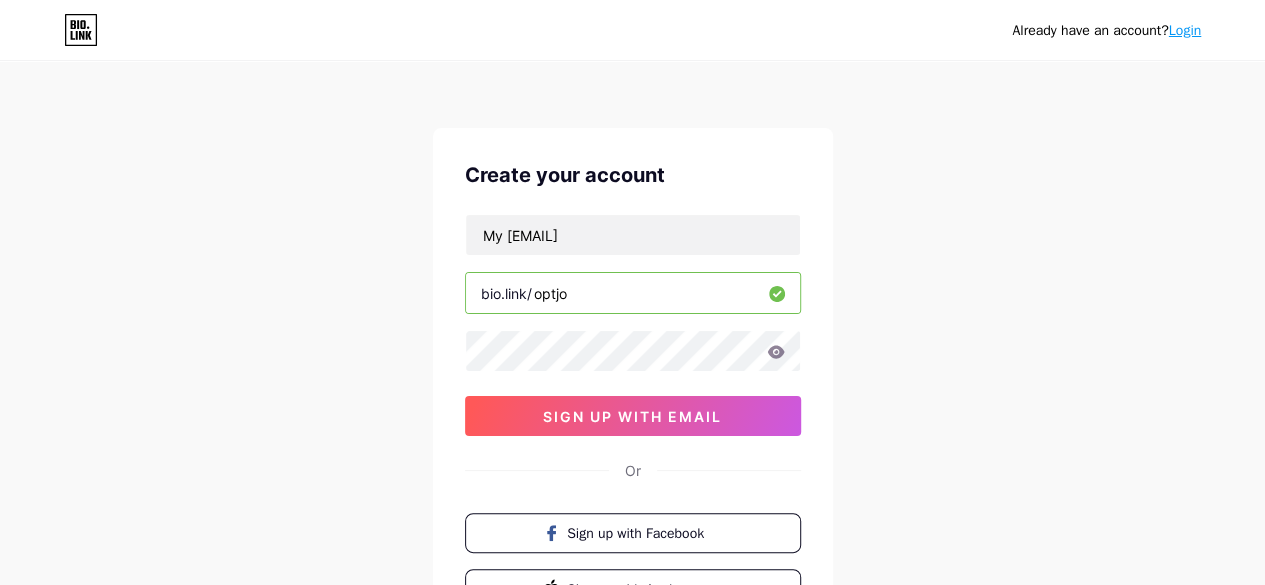 click on "optjo" at bounding box center [633, 293] 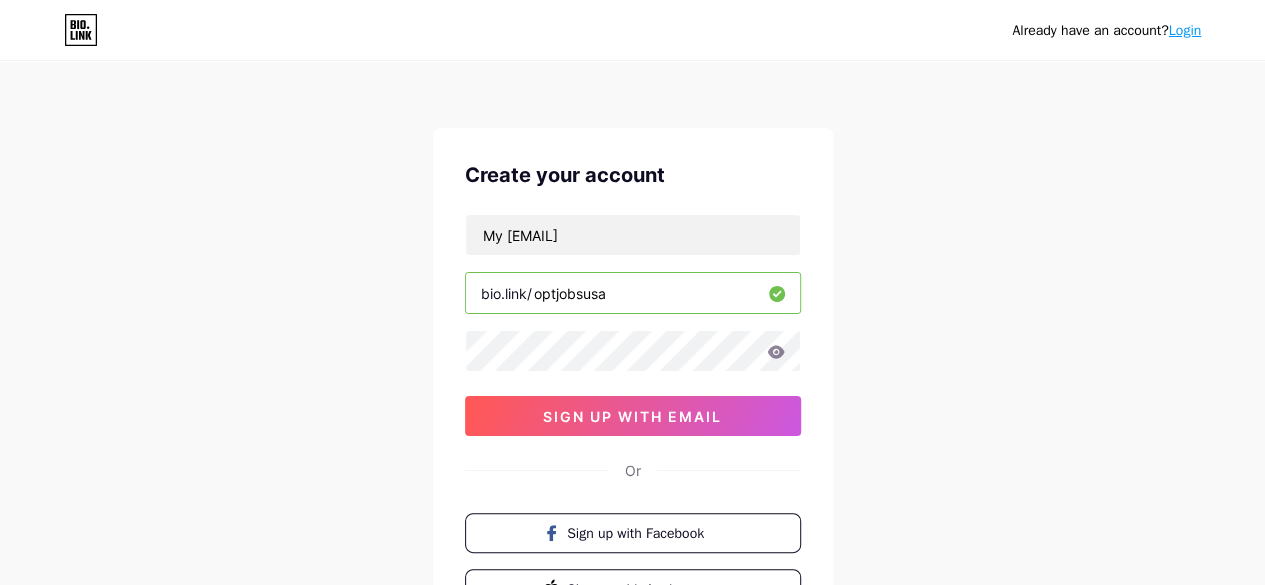 type on "optjobsusa" 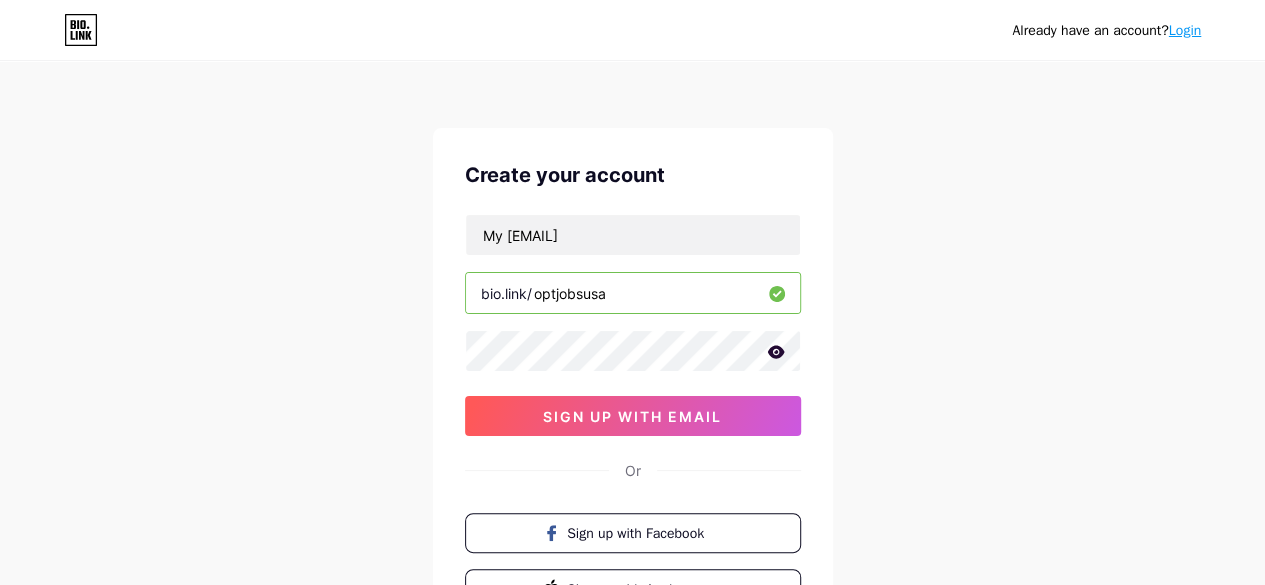 click 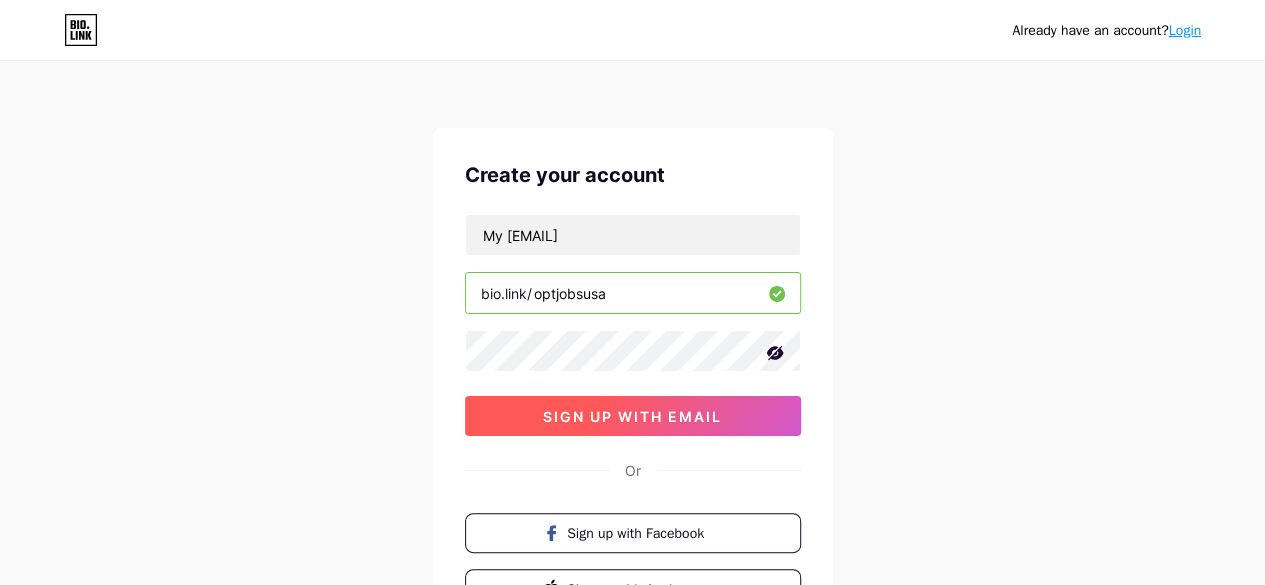 click on "sign up with email" at bounding box center (633, 416) 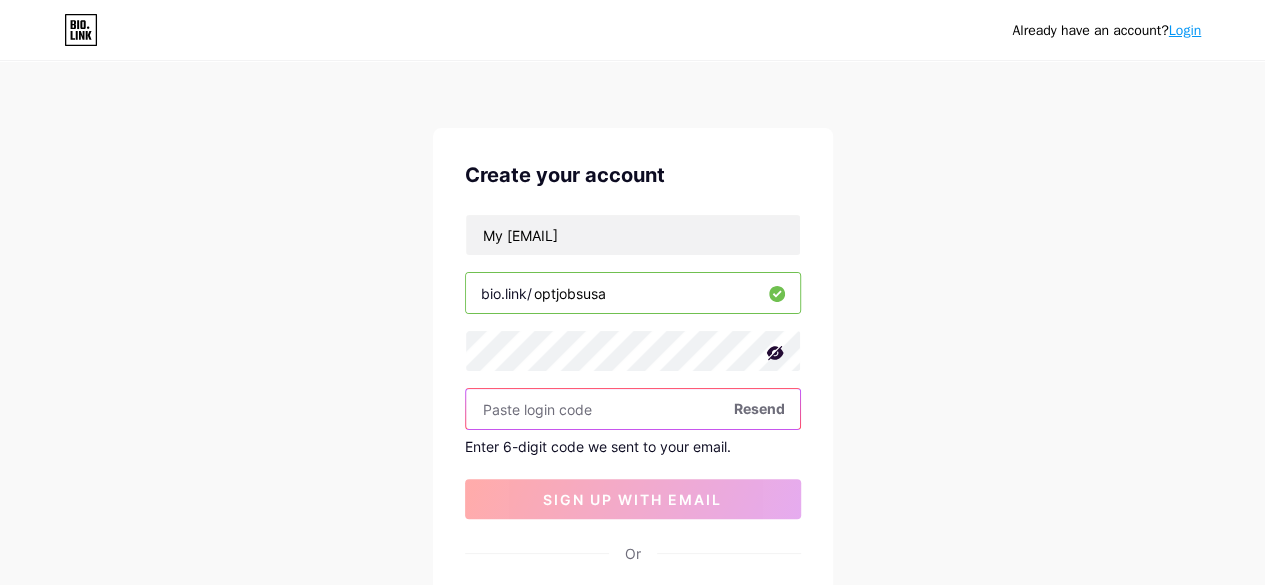 click at bounding box center (633, 409) 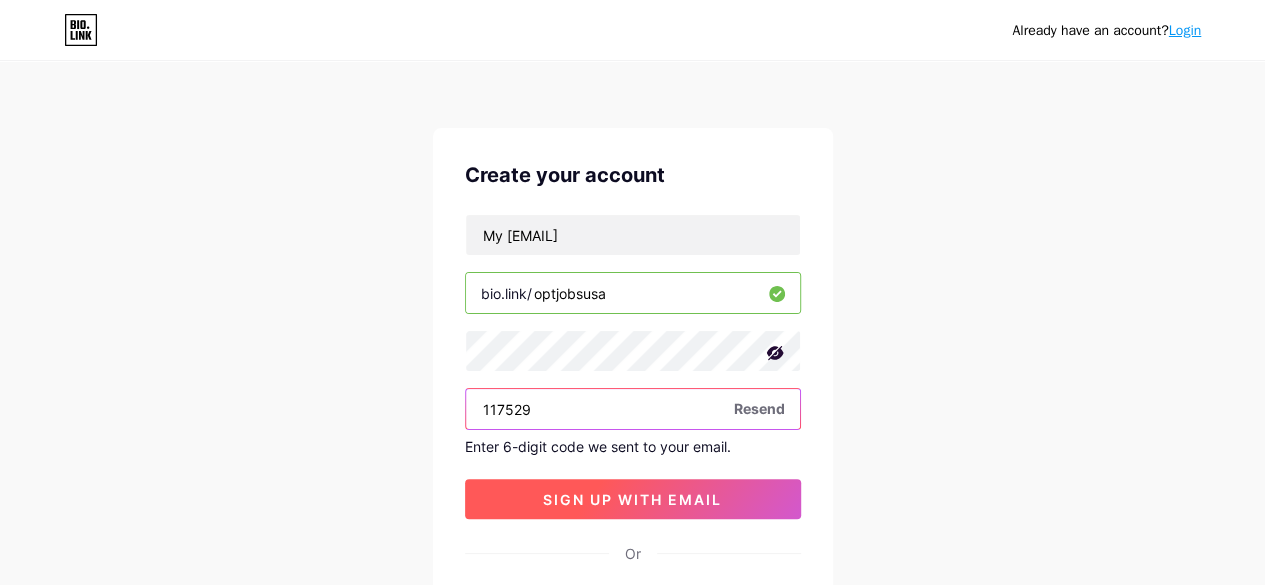 type on "117529" 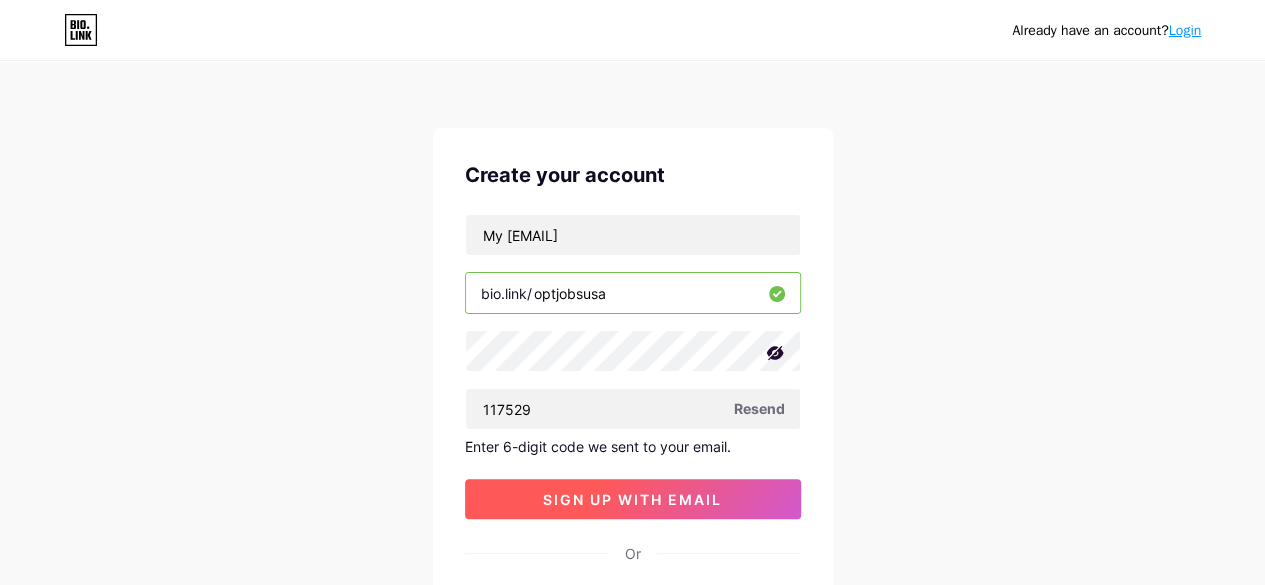 click on "sign up with email" at bounding box center [632, 499] 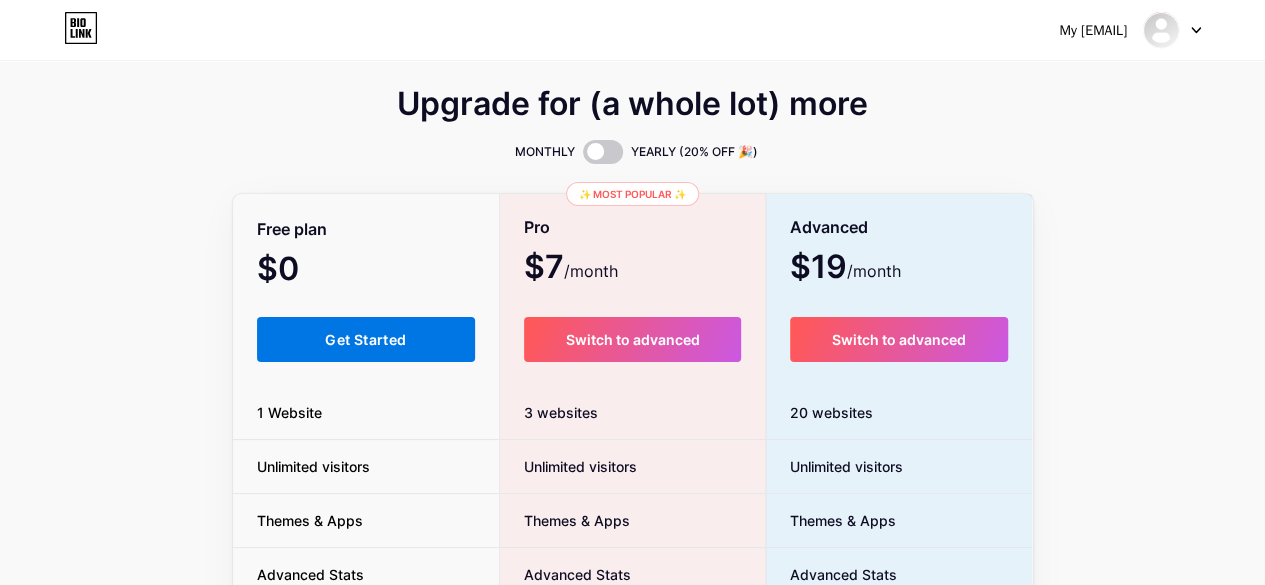 click on "Get Started" at bounding box center [366, 339] 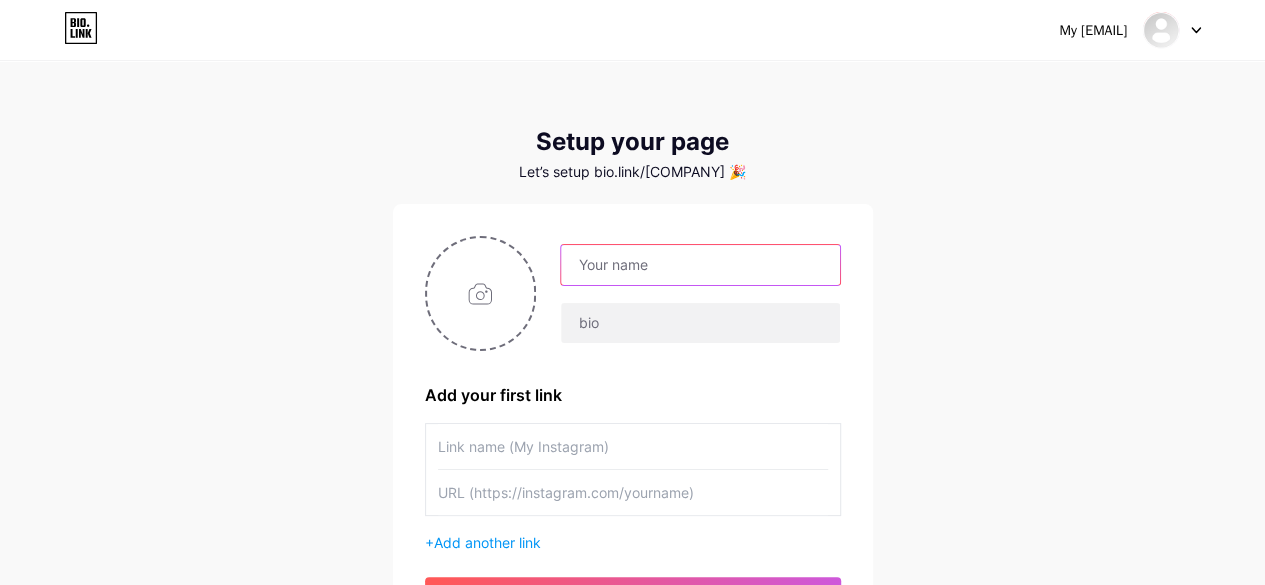 click at bounding box center [700, 265] 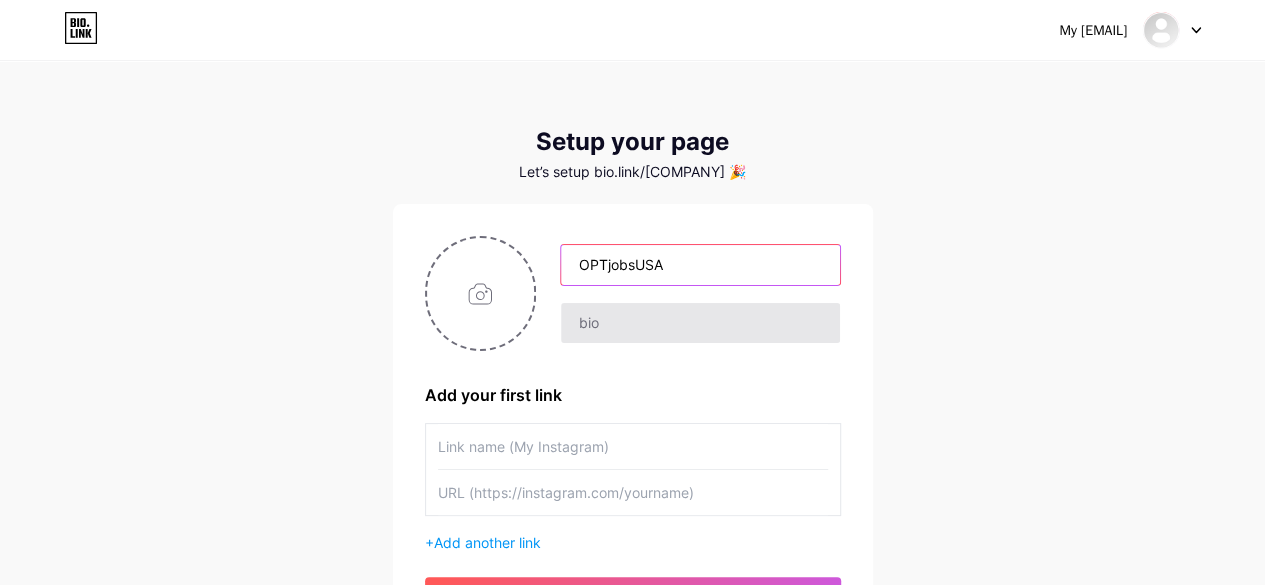 type on "OPTjobsUSA" 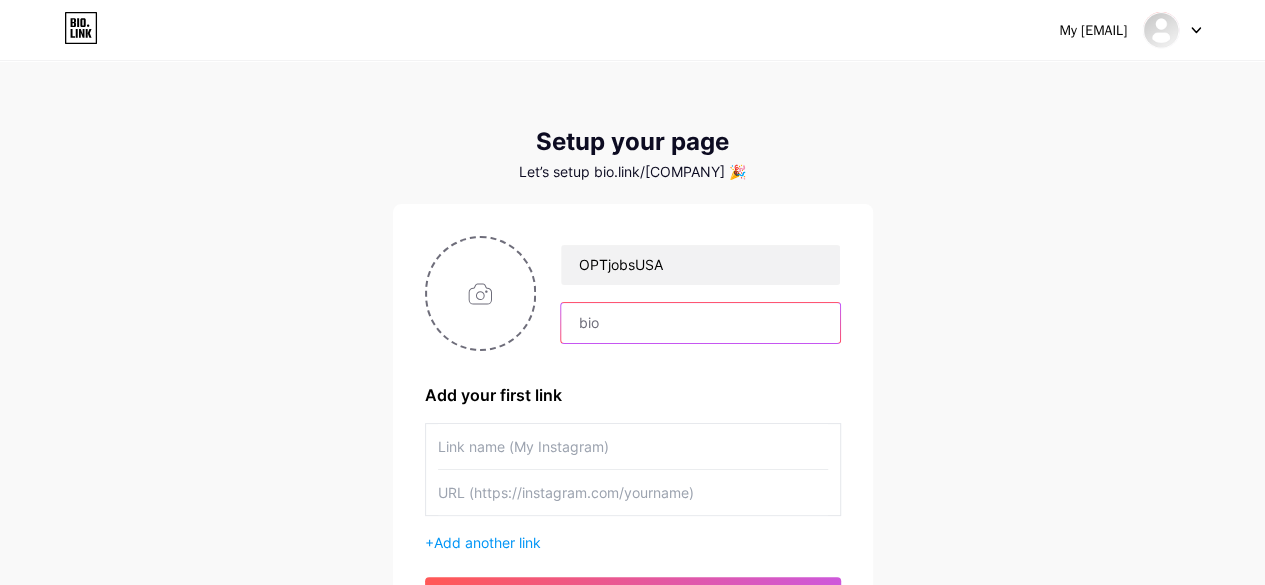click at bounding box center (700, 323) 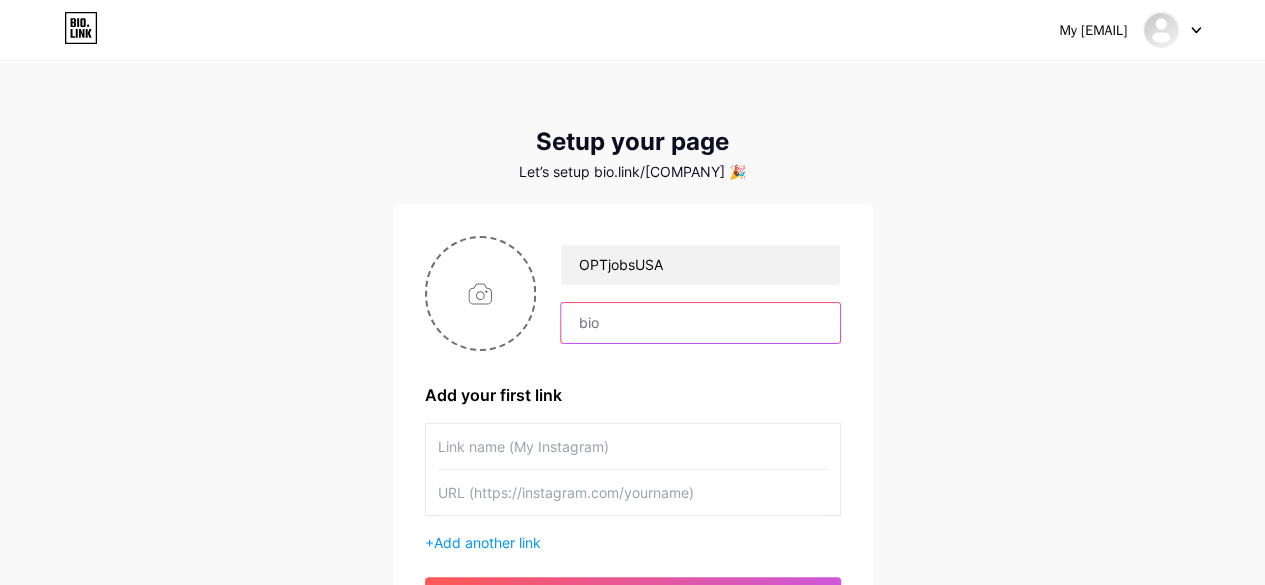 click at bounding box center (700, 323) 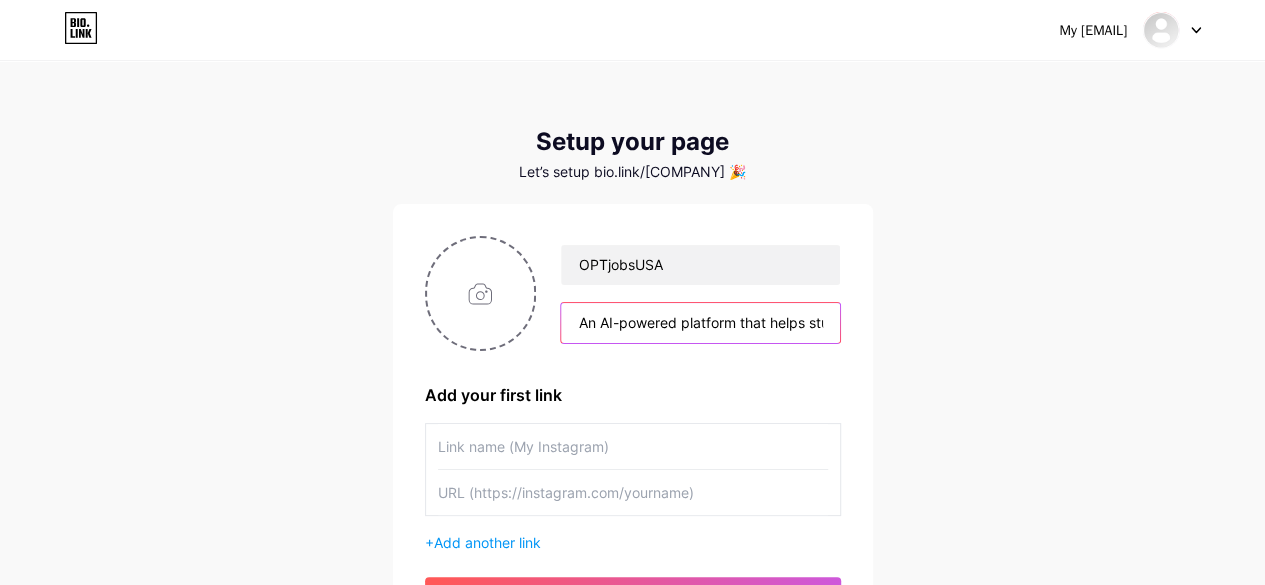 scroll, scrollTop: 0, scrollLeft: 3100, axis: horizontal 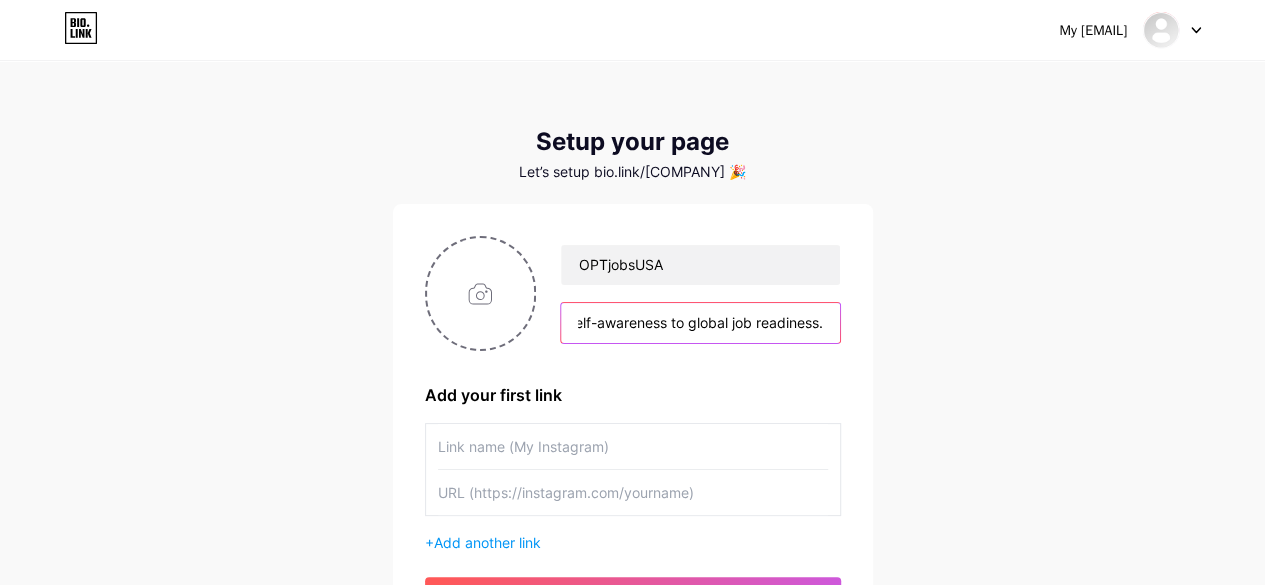 type on "An AI-powered platform that helps students identify their strongest skills through detailed assessments, get matched with best-fit job roles, and receive personalized career roadmaps. It provides resume-building support, technical and JD-based mock interviews, and skill-gap analysis to ensure students are fully prepared. Designed to guide and support students aiming for career opportunities in the USA, the platform offers a structured, step-by-step journey from self-awareness to global job readiness." 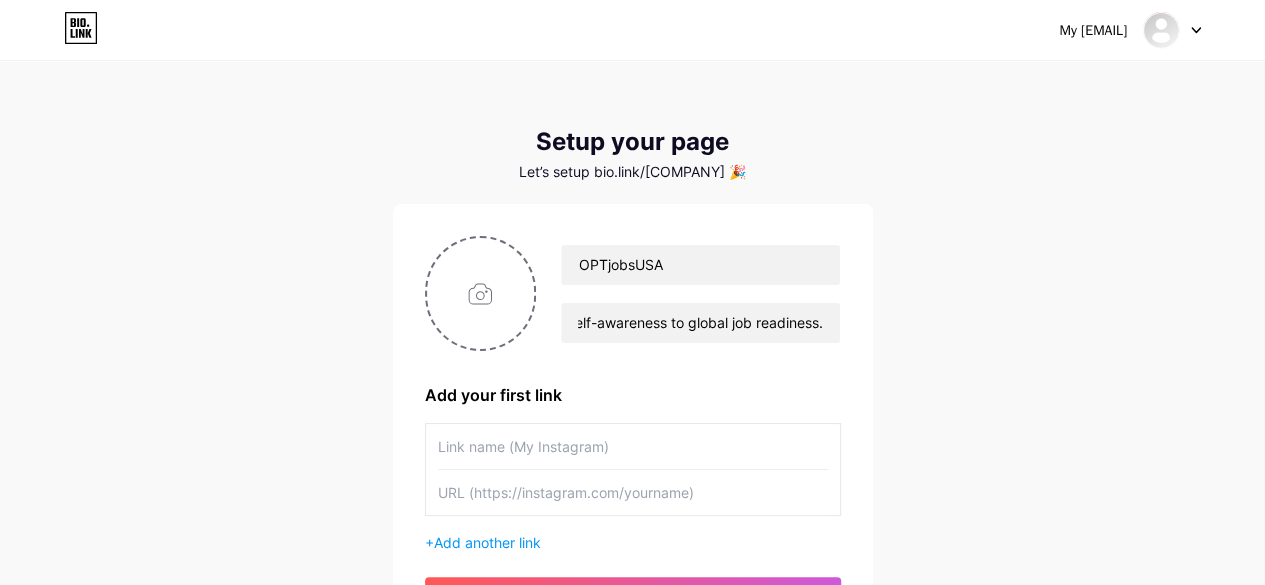 click at bounding box center (633, 446) 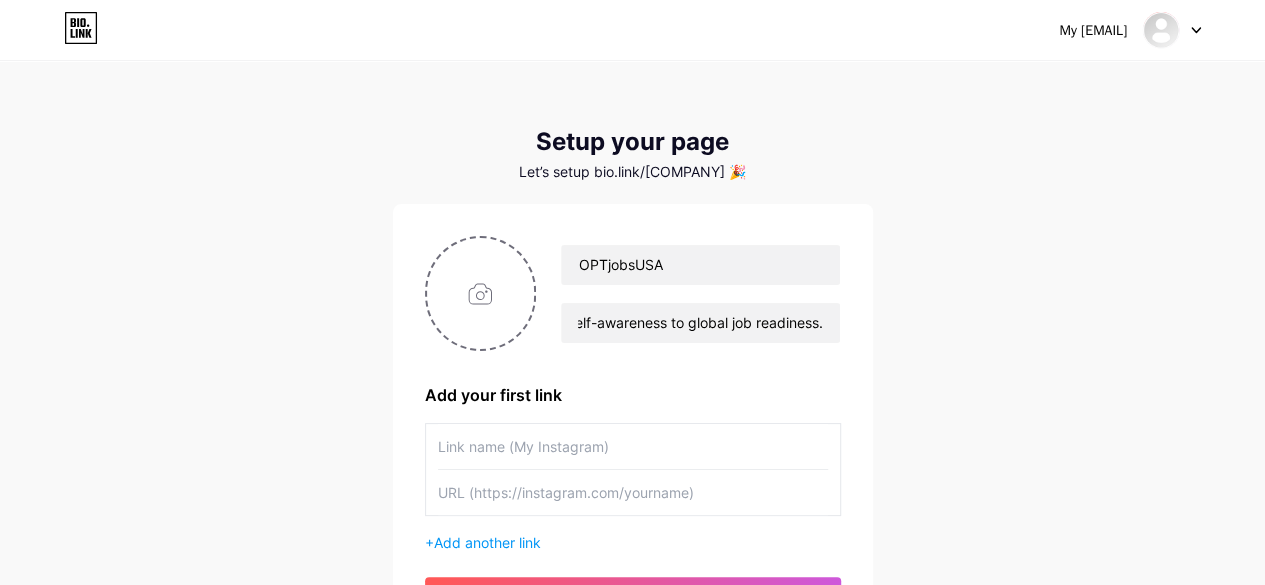 scroll, scrollTop: 0, scrollLeft: 0, axis: both 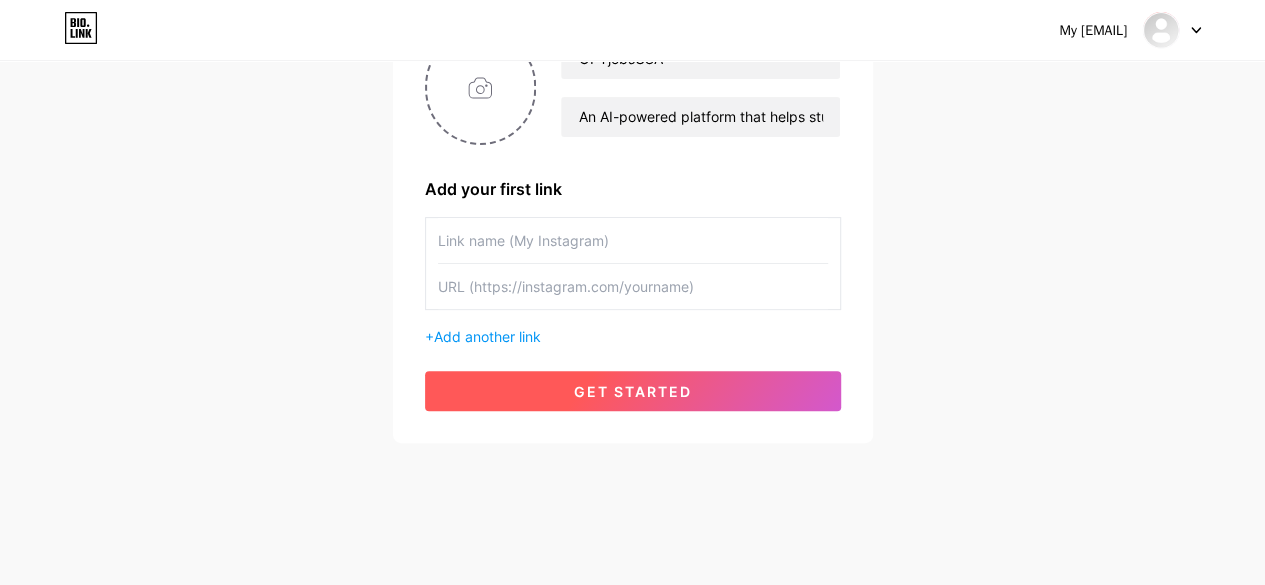 click on "get started" at bounding box center [633, 391] 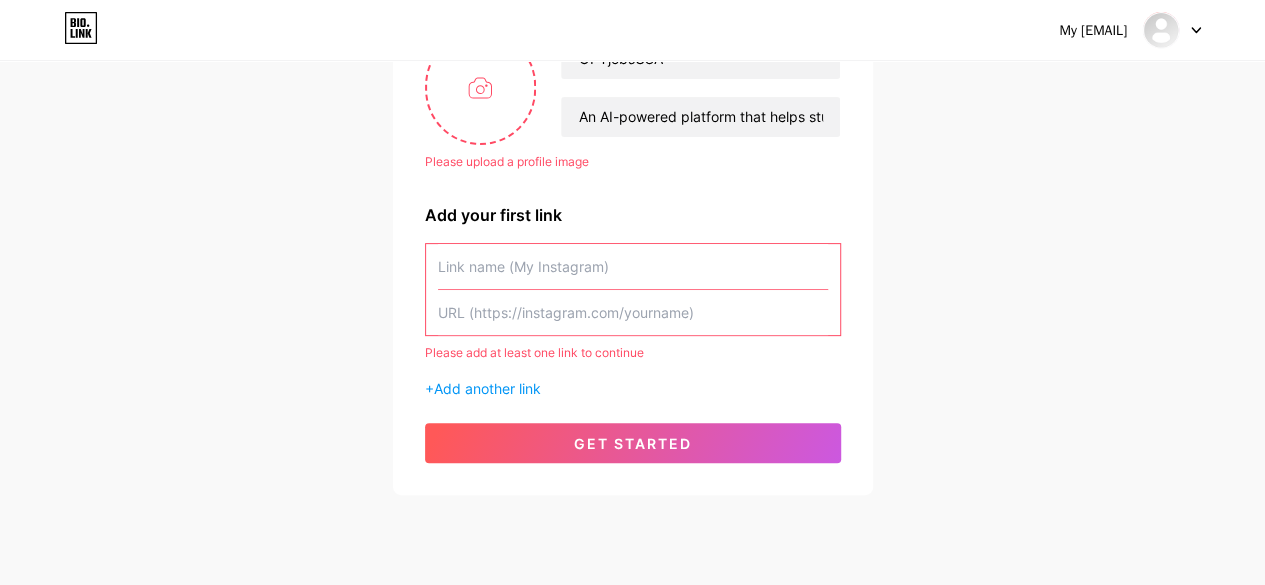 scroll, scrollTop: 106, scrollLeft: 0, axis: vertical 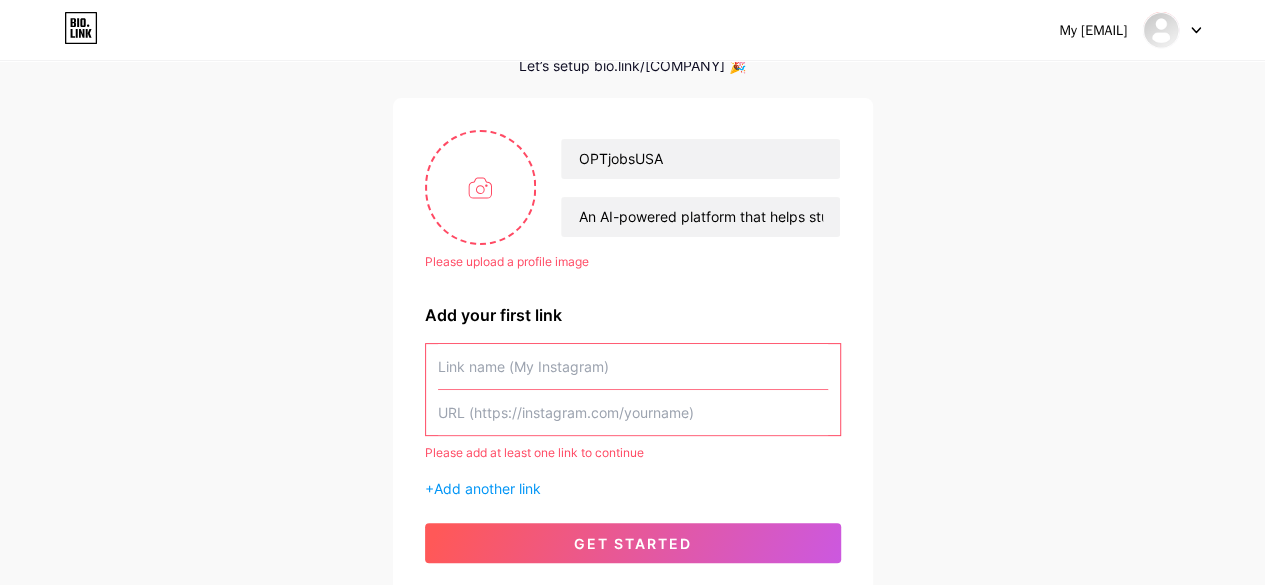click at bounding box center (633, 412) 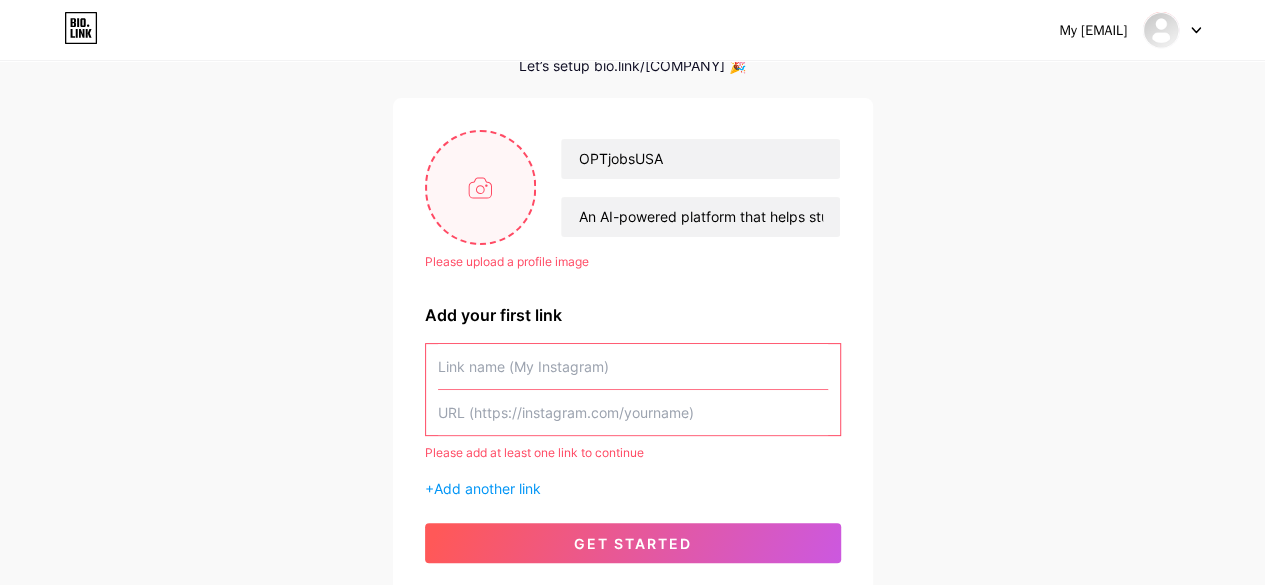 click at bounding box center [481, 187] 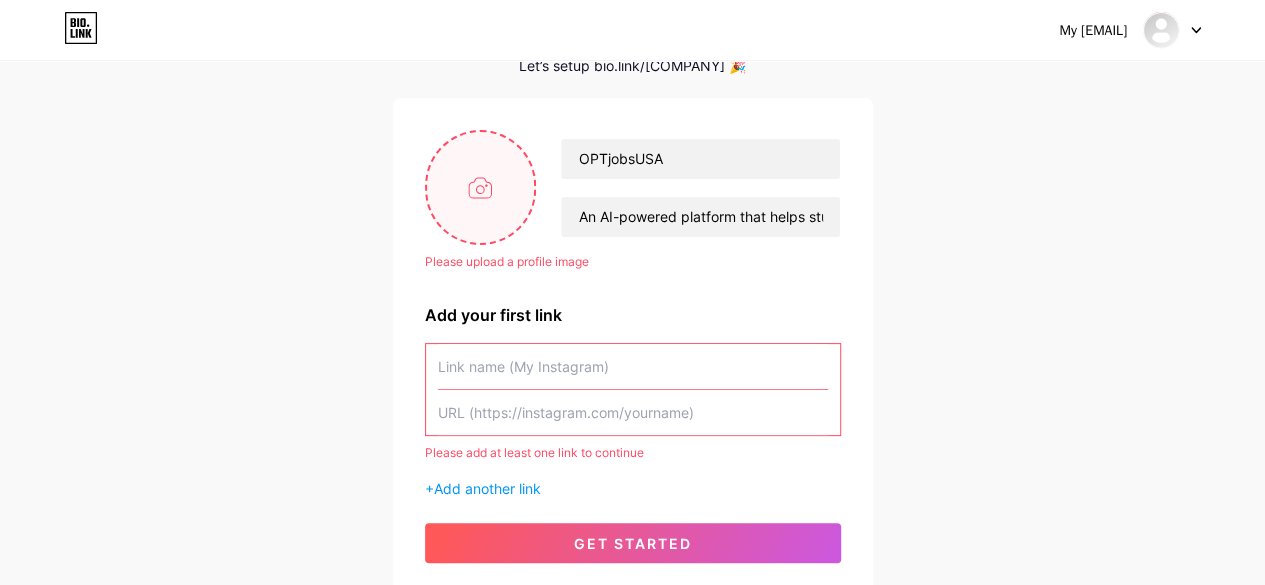 type on "C:\fakepath\Job1-01.jpg" 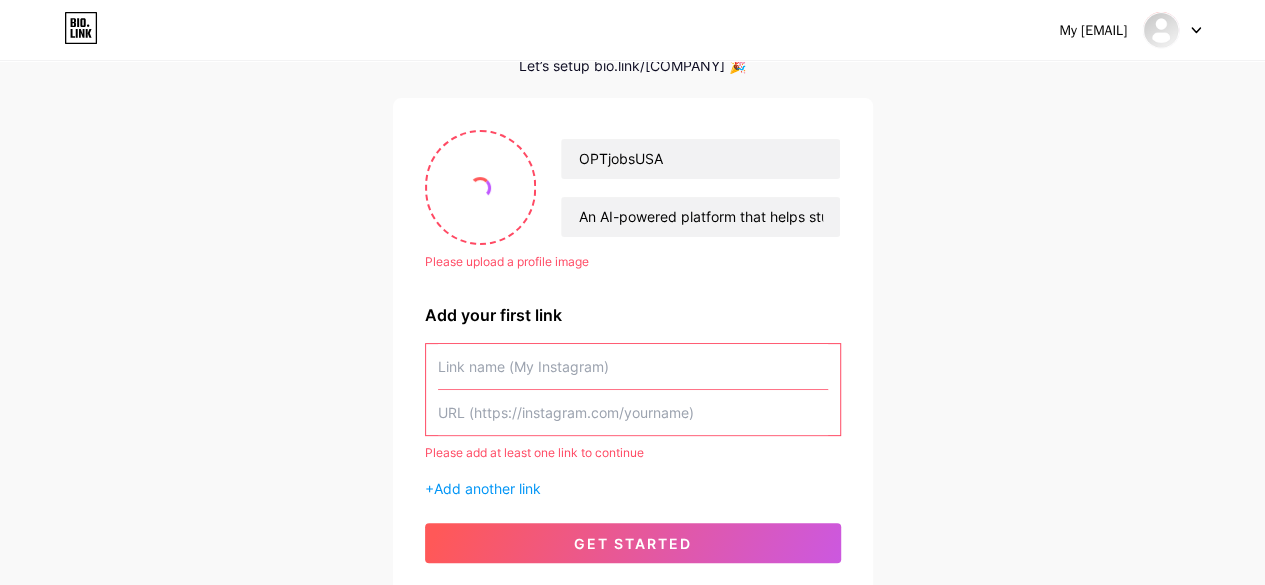 click at bounding box center (633, 412) 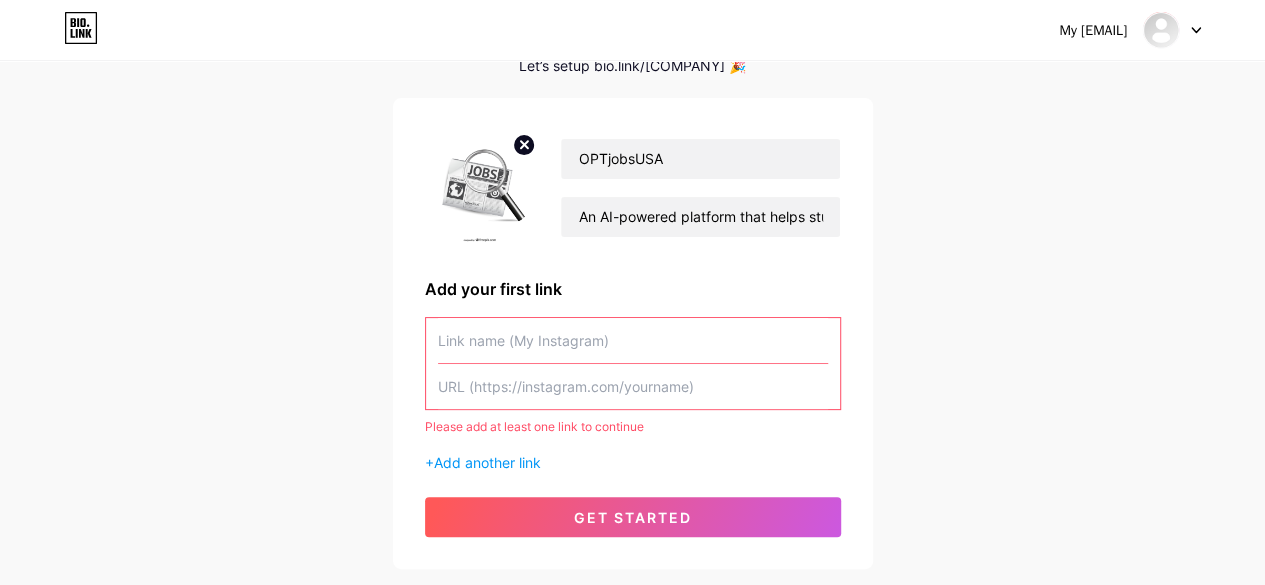 click at bounding box center (633, 340) 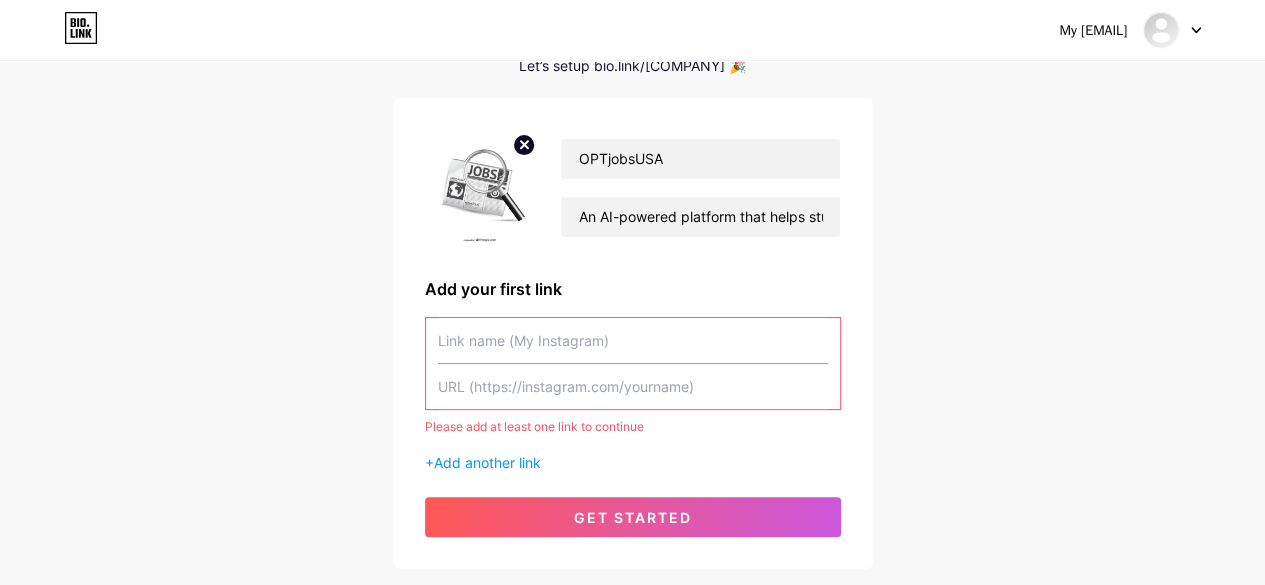 click at bounding box center (633, 386) 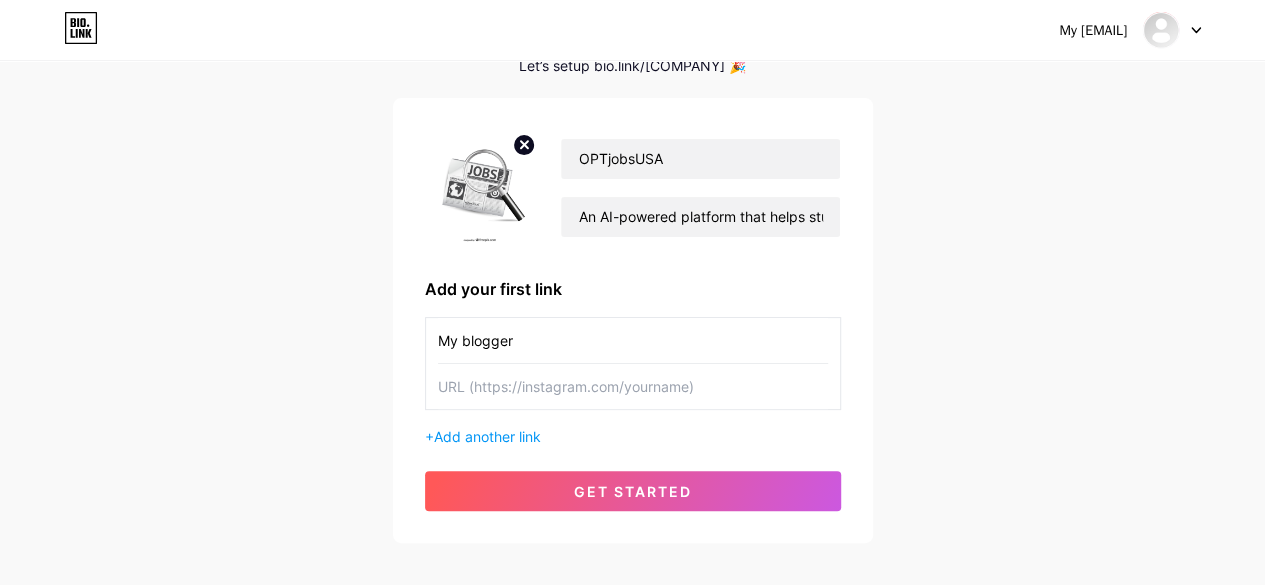 type on "My blogger" 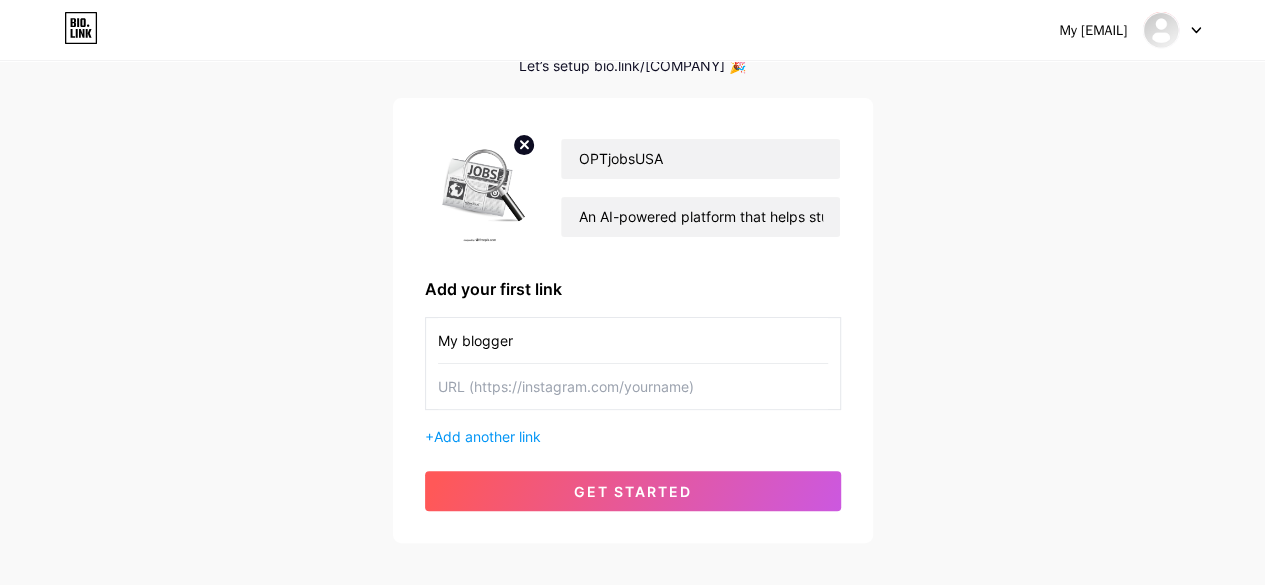 paste on "https://www.blogger.com/blog/stats/week/[NUMBER]?hl=en" 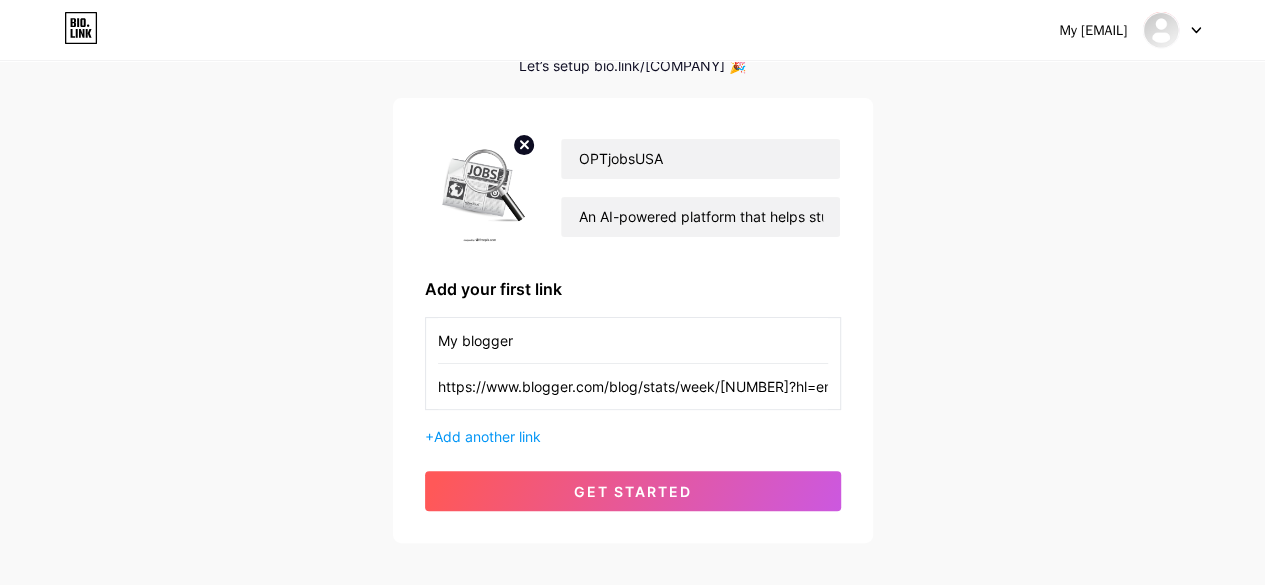 scroll, scrollTop: 0, scrollLeft: 98, axis: horizontal 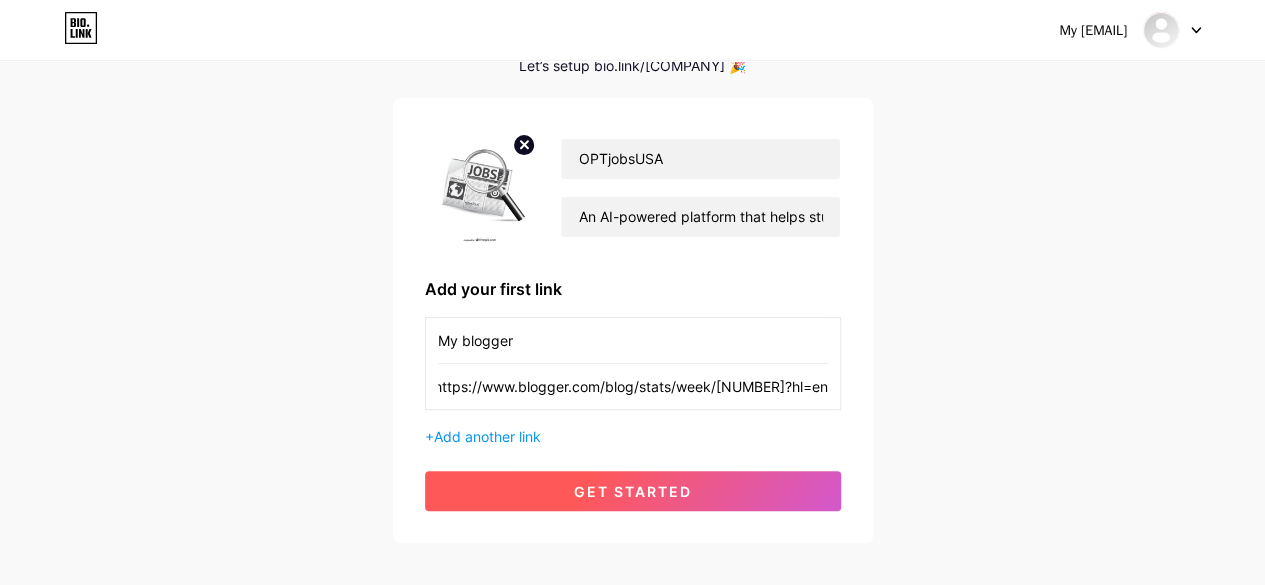 type on "https://www.blogger.com/blog/stats/week/[NUMBER]?hl=en" 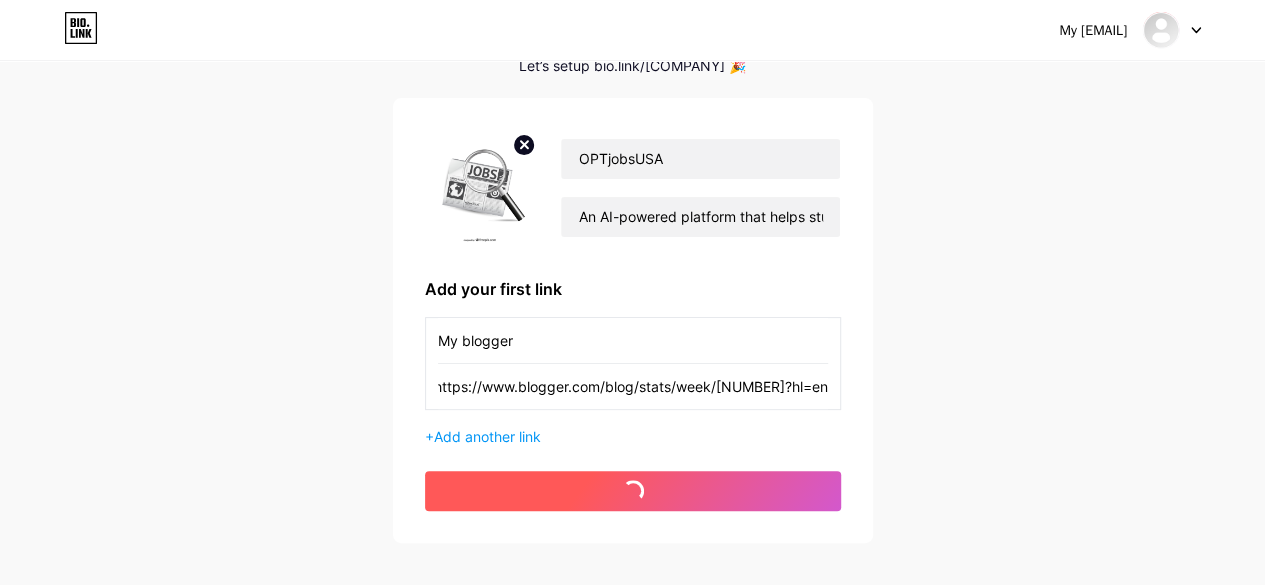 scroll, scrollTop: 0, scrollLeft: 0, axis: both 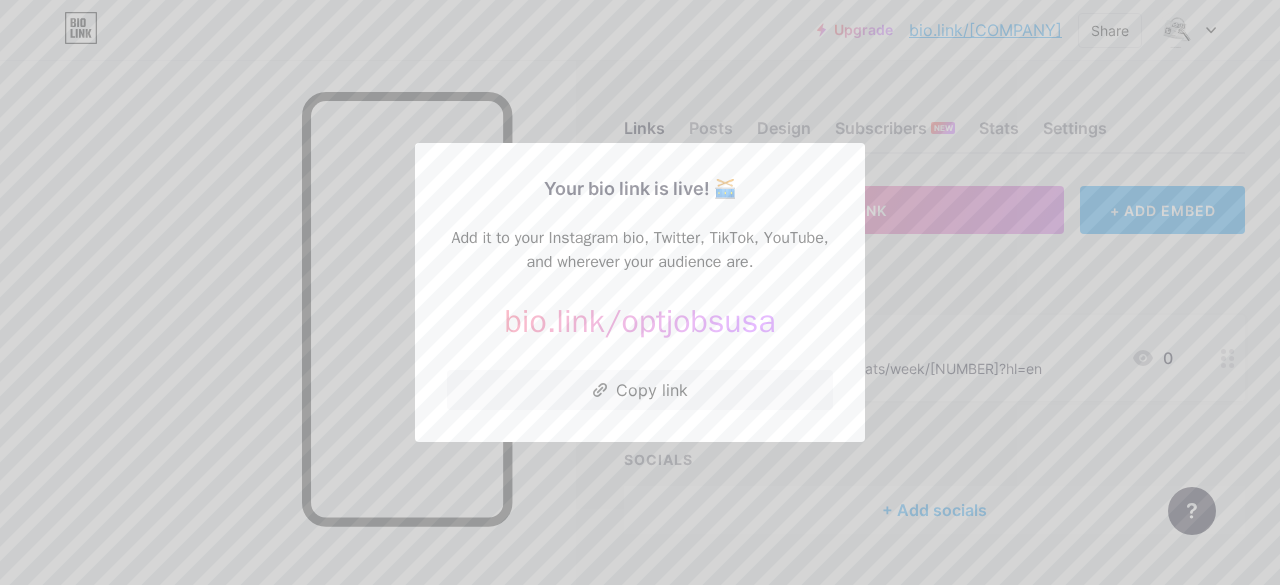 drag, startPoint x: 986, startPoint y: 327, endPoint x: 992, endPoint y: 336, distance: 10.816654 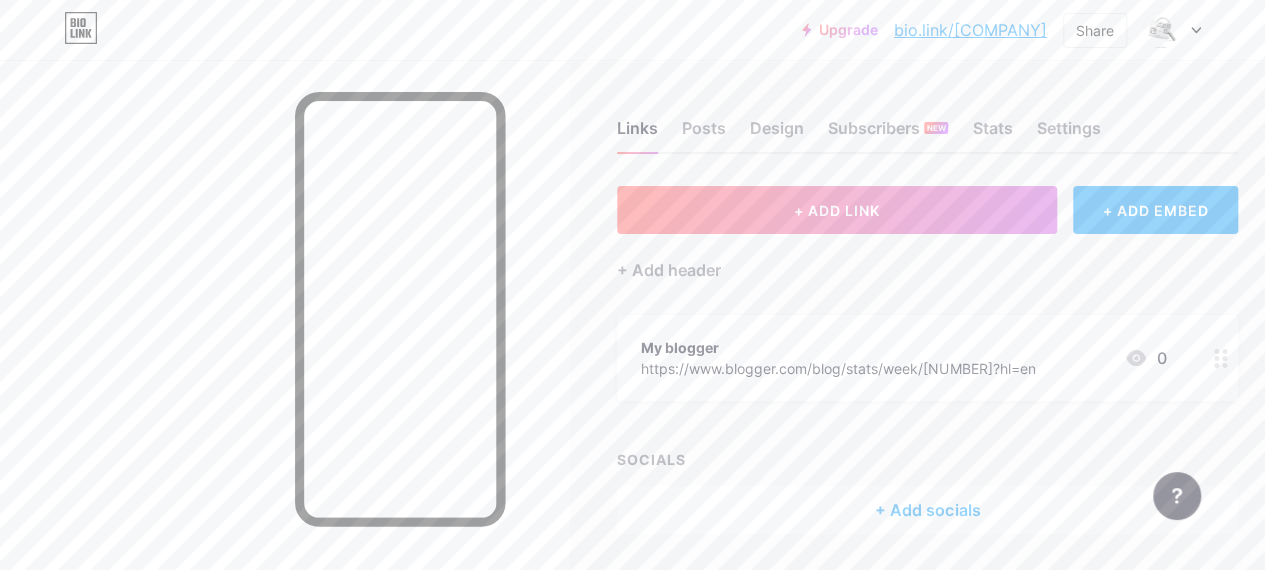 click 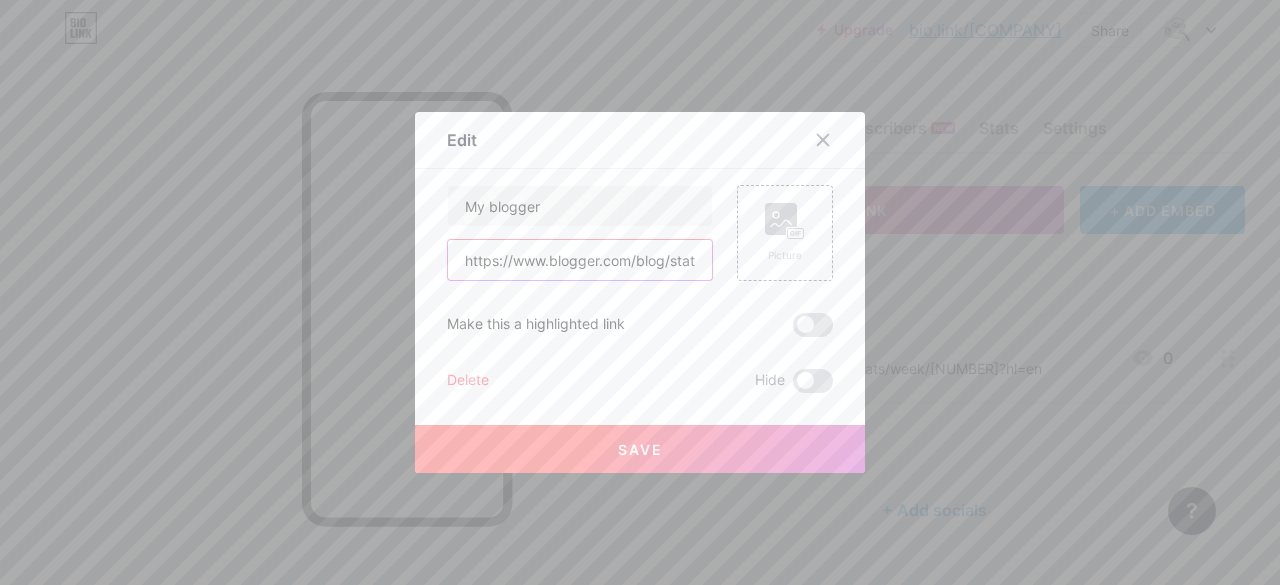 click on "https://www.blogger.com/blog/stats/week/[NUMBER]?hl=en" at bounding box center [580, 260] 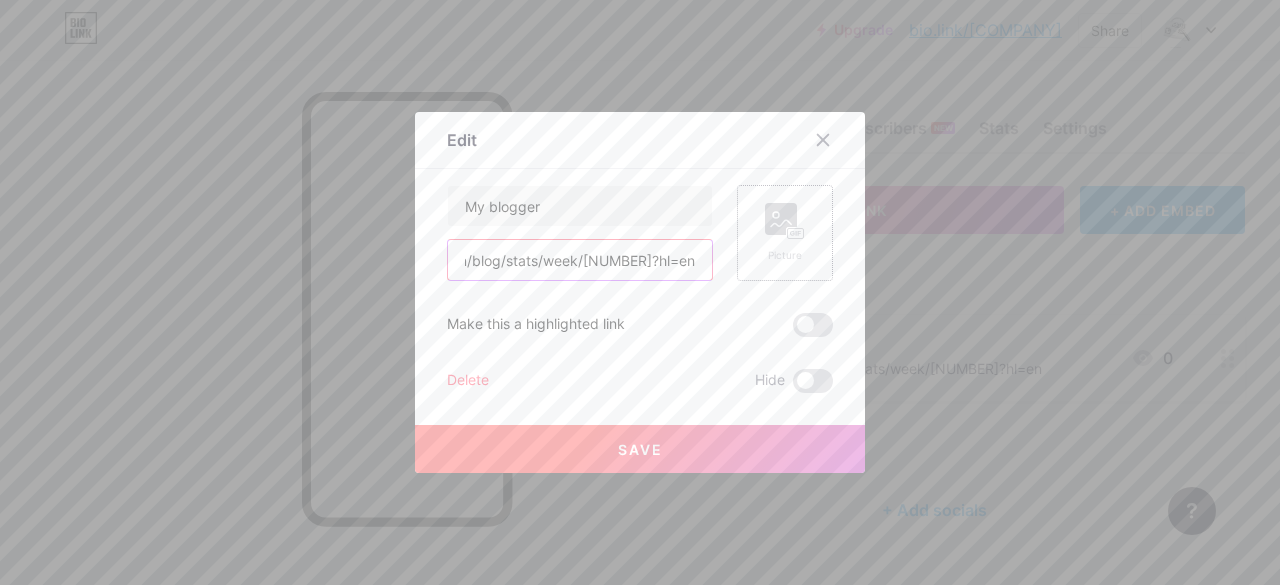 scroll, scrollTop: 0, scrollLeft: 258, axis: horizontal 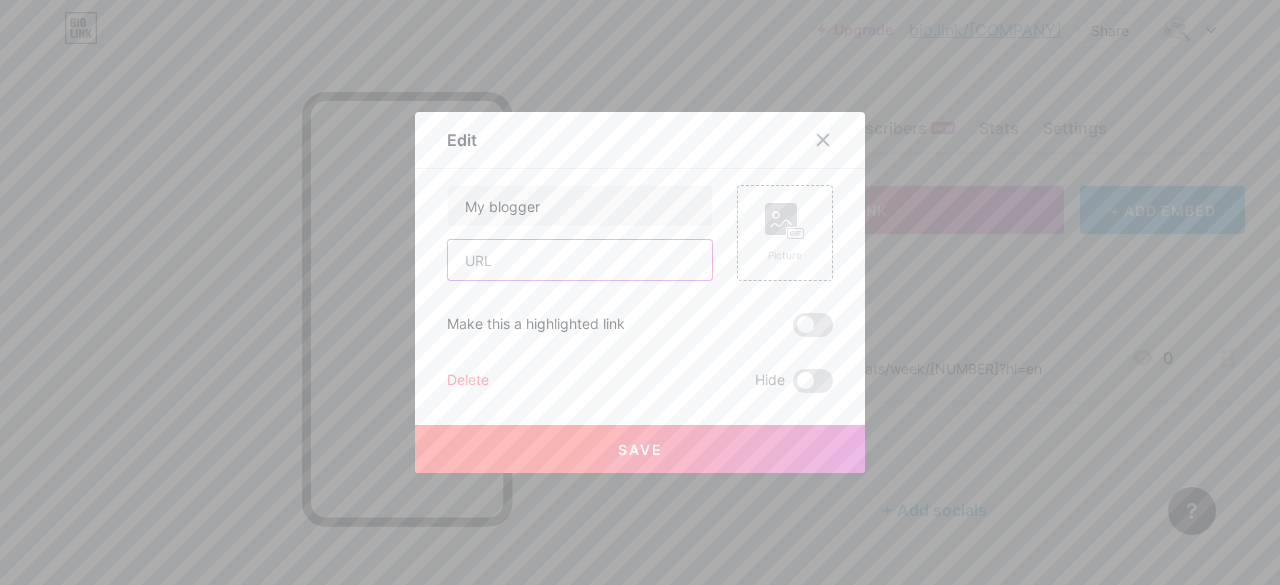 paste on "https://careerxcelerator.blogspot.com/" 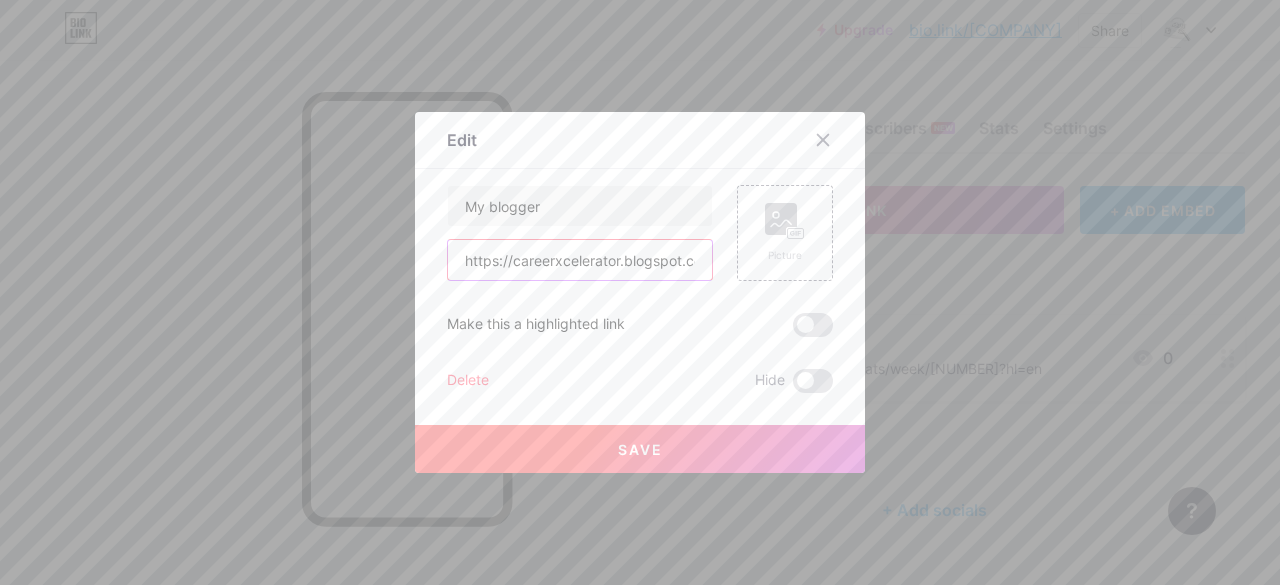 scroll, scrollTop: 0, scrollLeft: 24, axis: horizontal 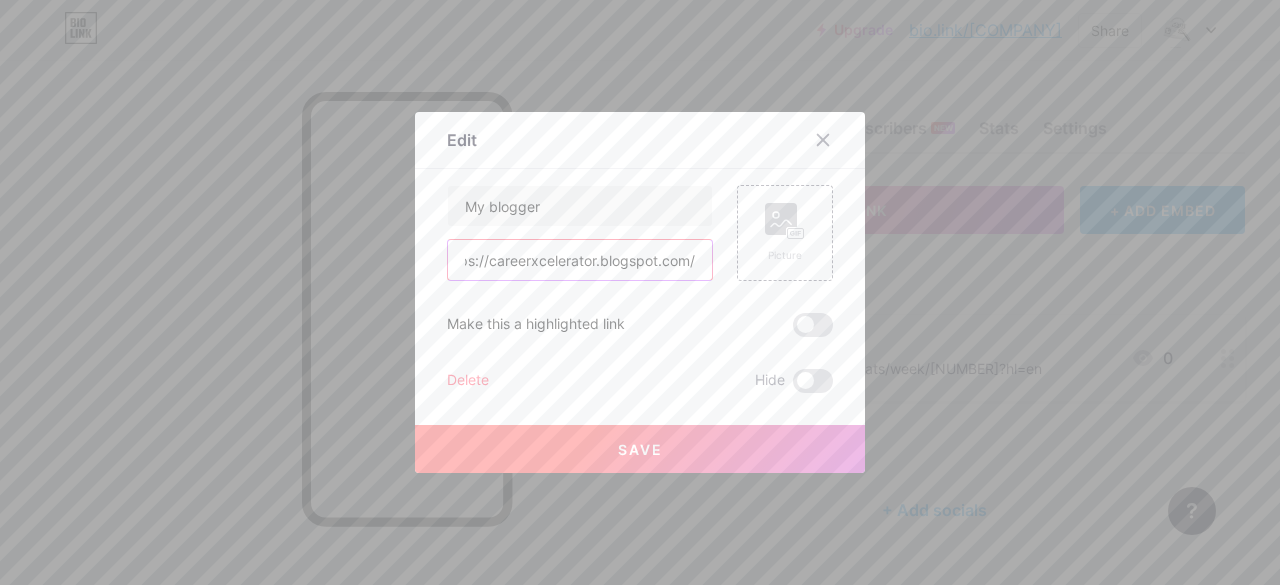 type 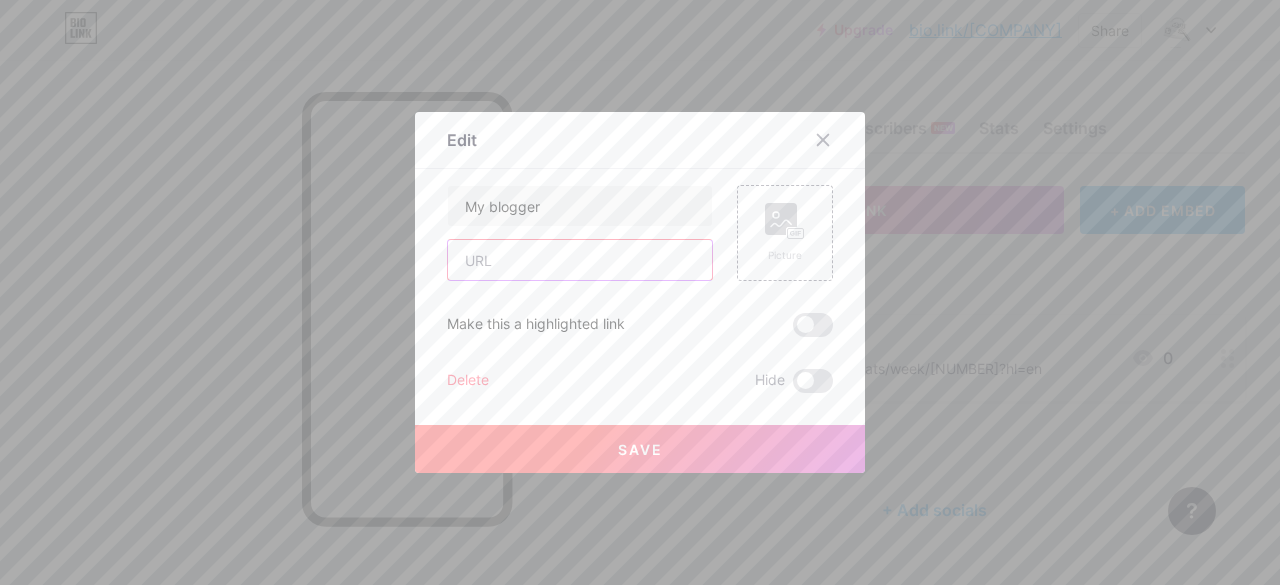 scroll, scrollTop: 0, scrollLeft: 0, axis: both 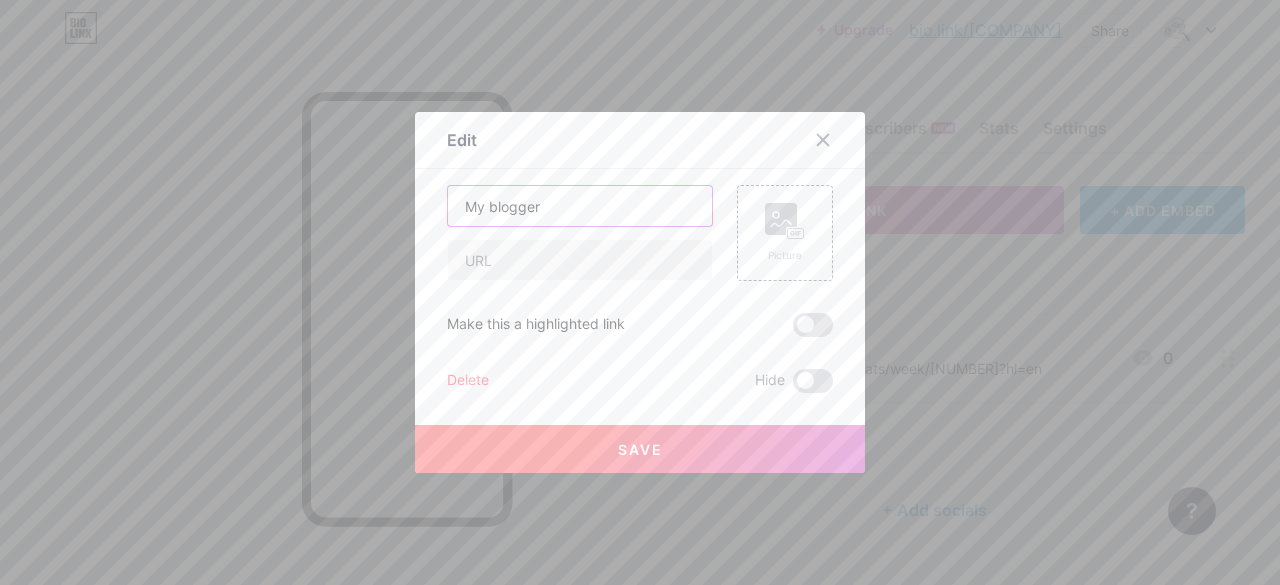 drag, startPoint x: 553, startPoint y: 209, endPoint x: 484, endPoint y: 205, distance: 69.115845 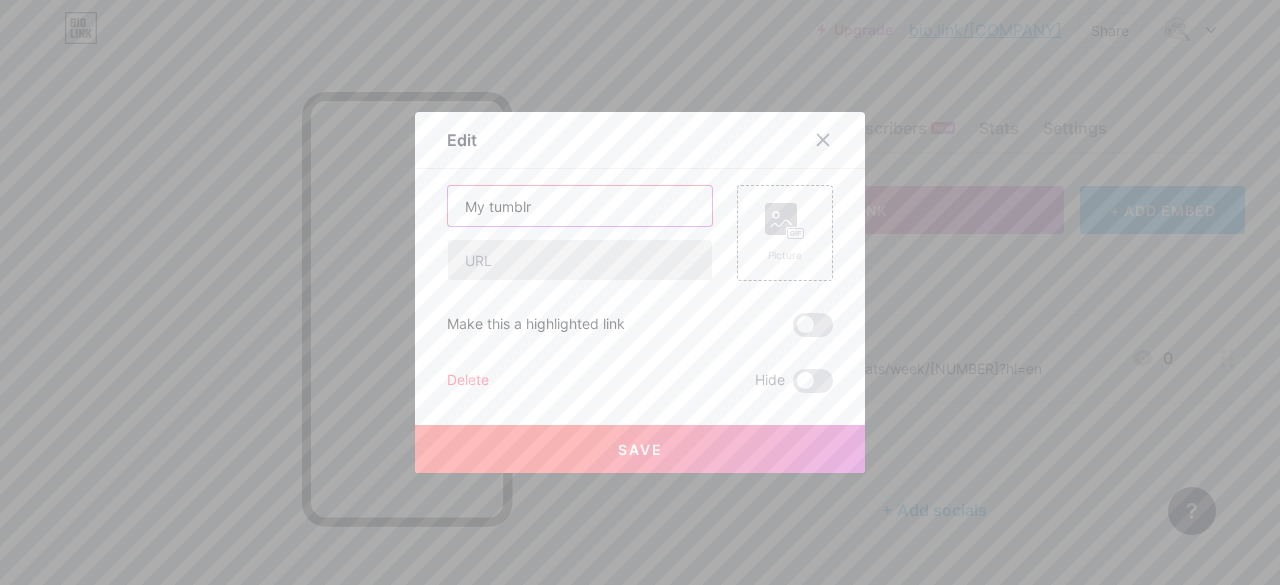 type on "My tumblr" 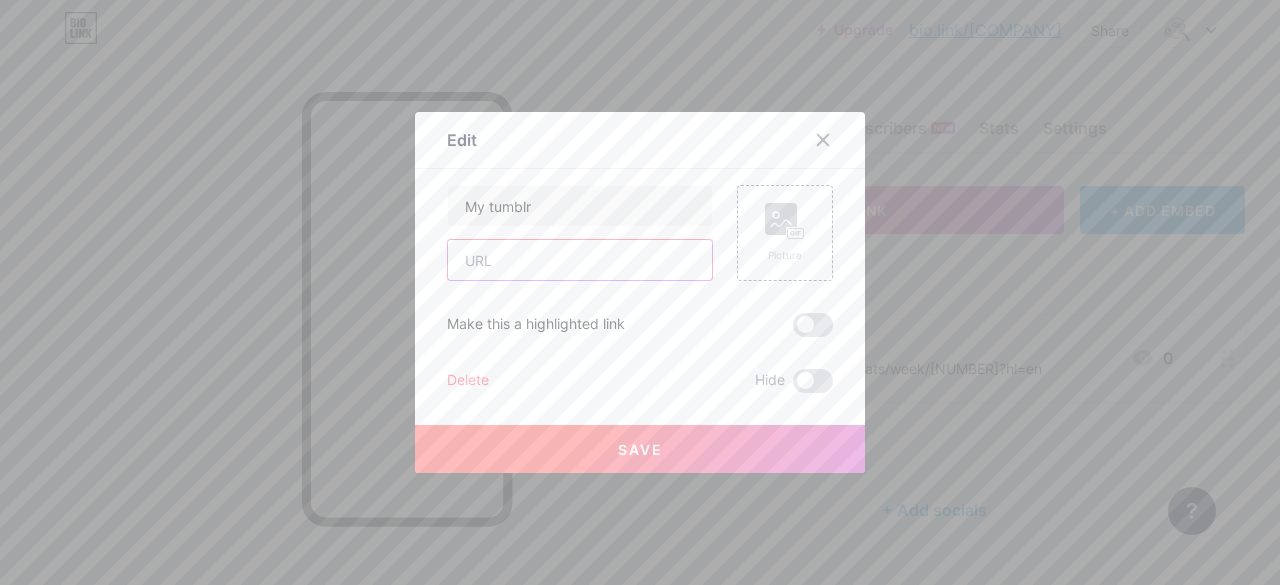 click at bounding box center [580, 260] 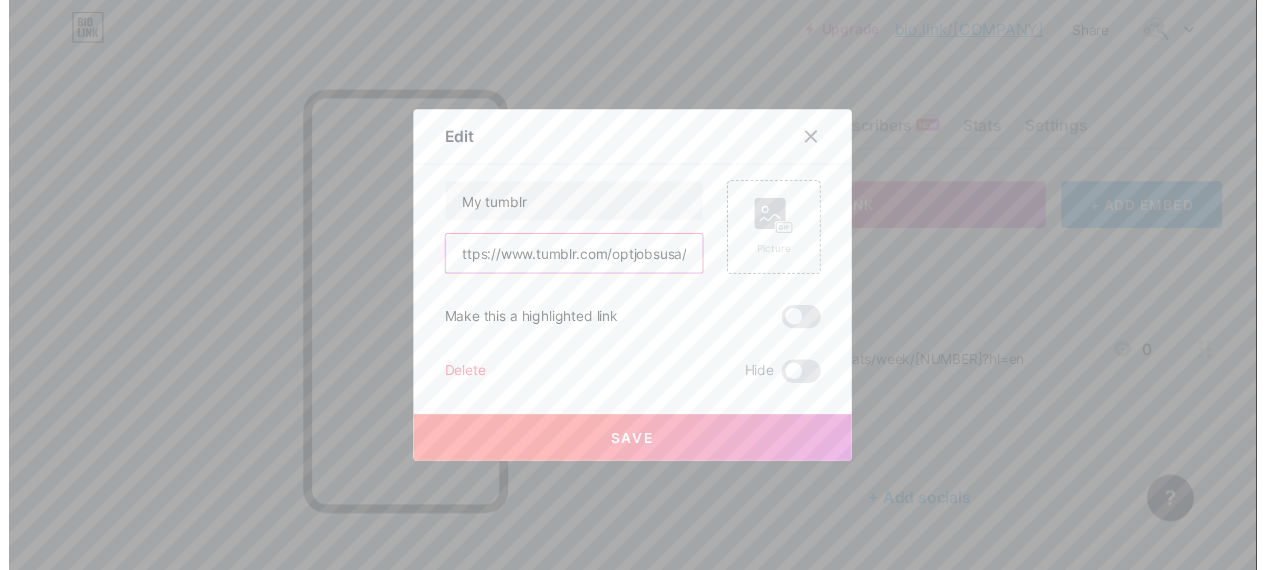 scroll, scrollTop: 0, scrollLeft: 0, axis: both 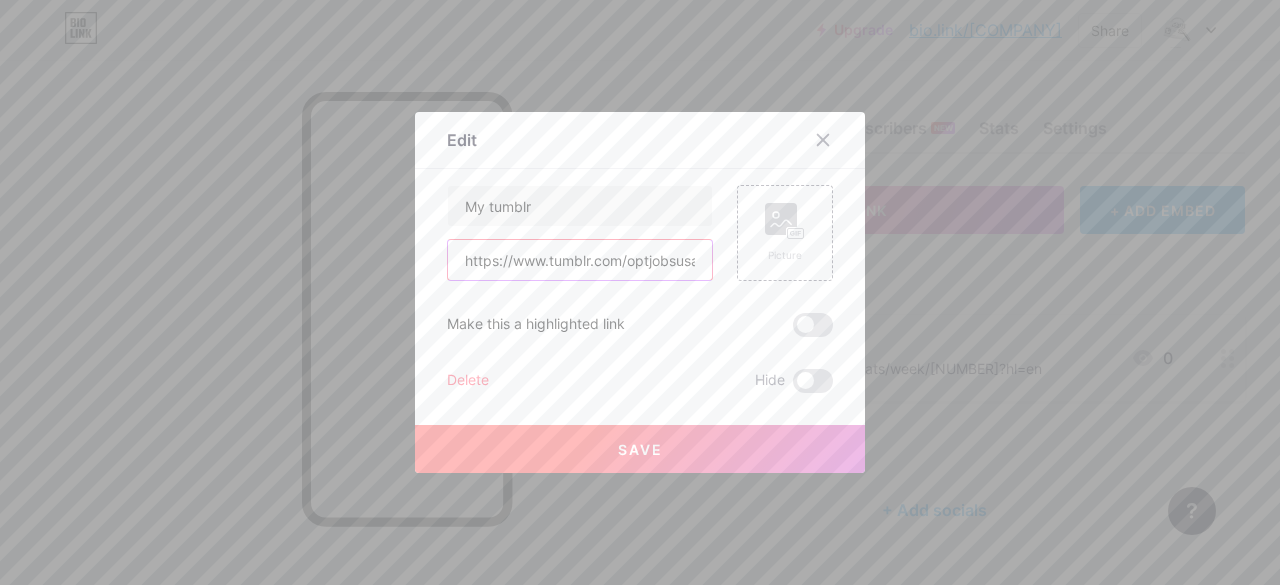 type on "https://www.tumblr.com/optjobsusa/790951344692428800/which-job-platforms-have-the-highest-success-rates?source=share" 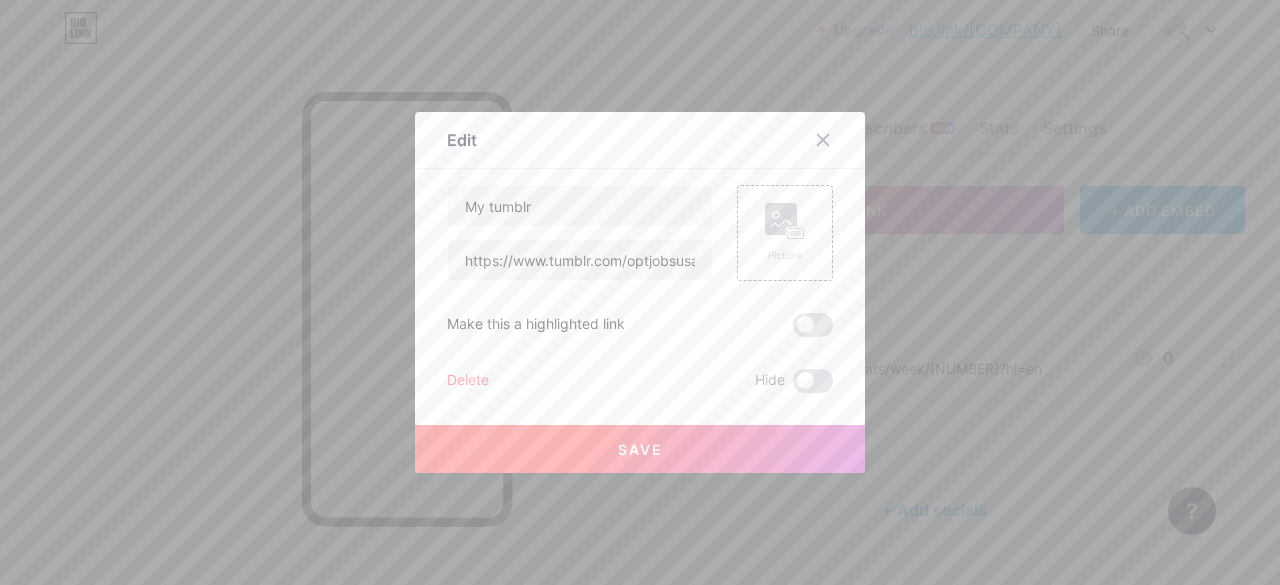 click on "Save" at bounding box center [640, 449] 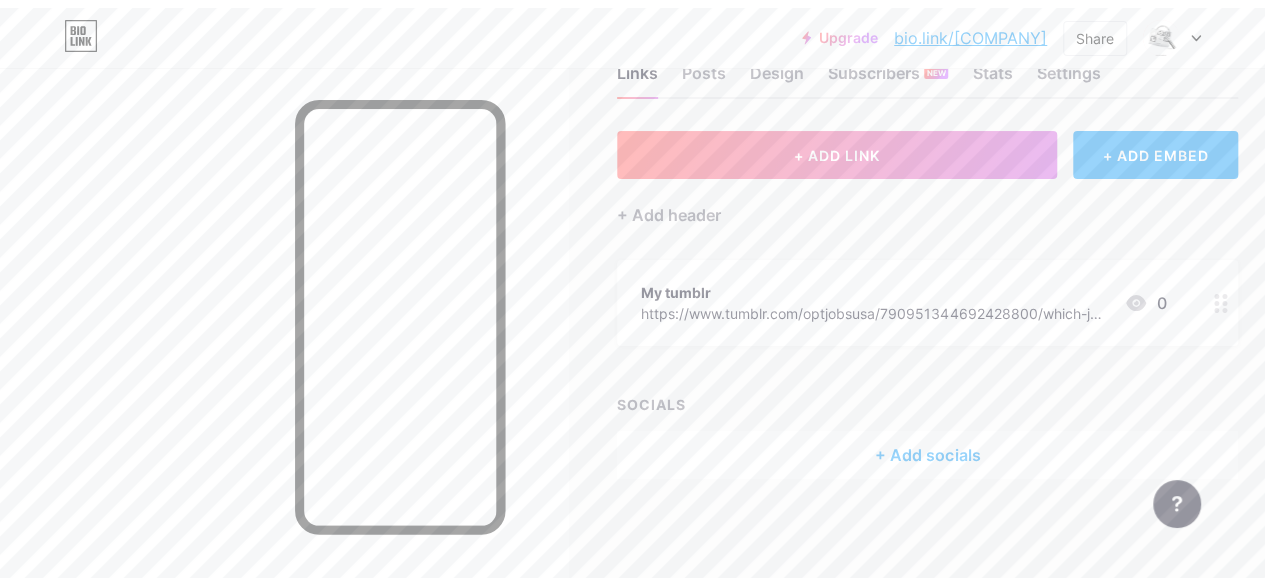 scroll, scrollTop: 0, scrollLeft: 0, axis: both 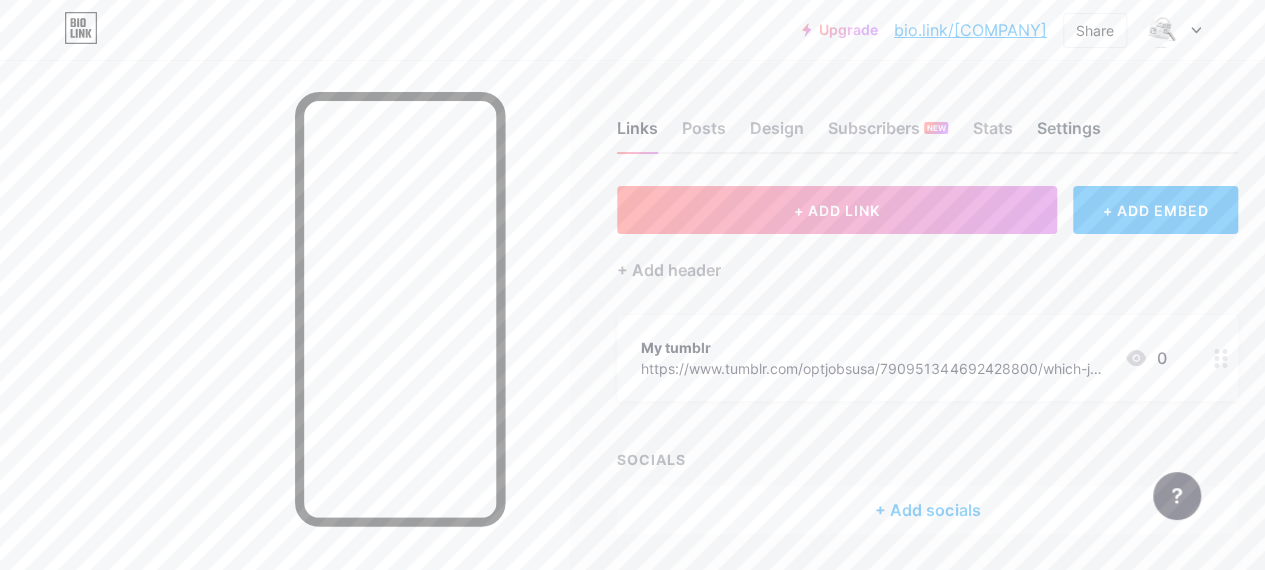 click on "Settings" at bounding box center (1068, 134) 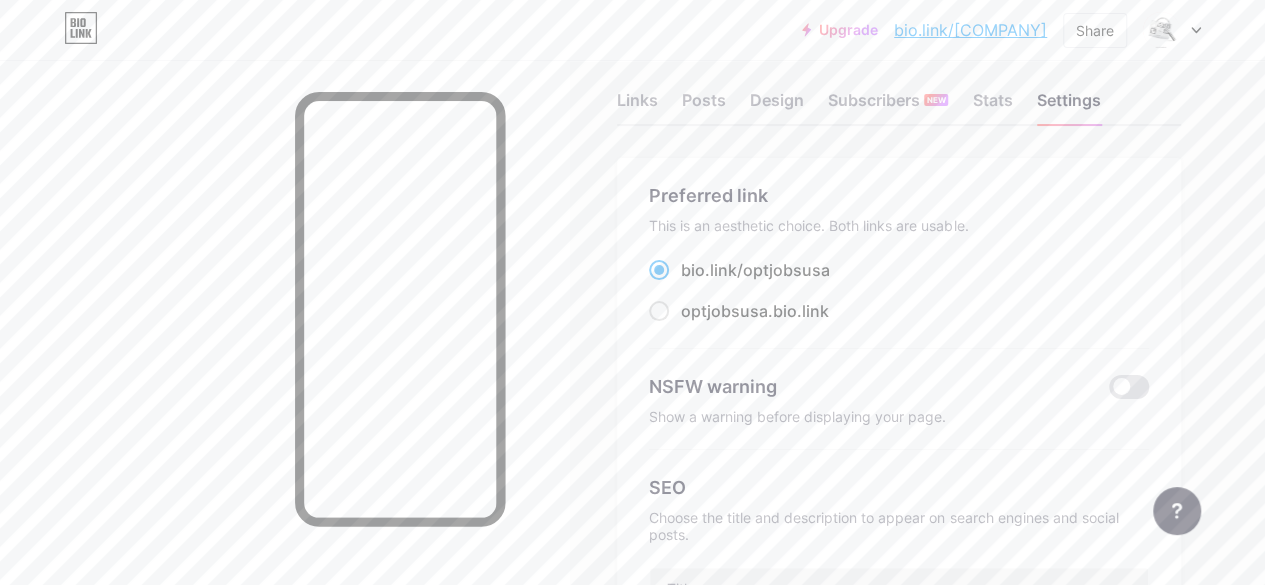 scroll, scrollTop: 0, scrollLeft: 0, axis: both 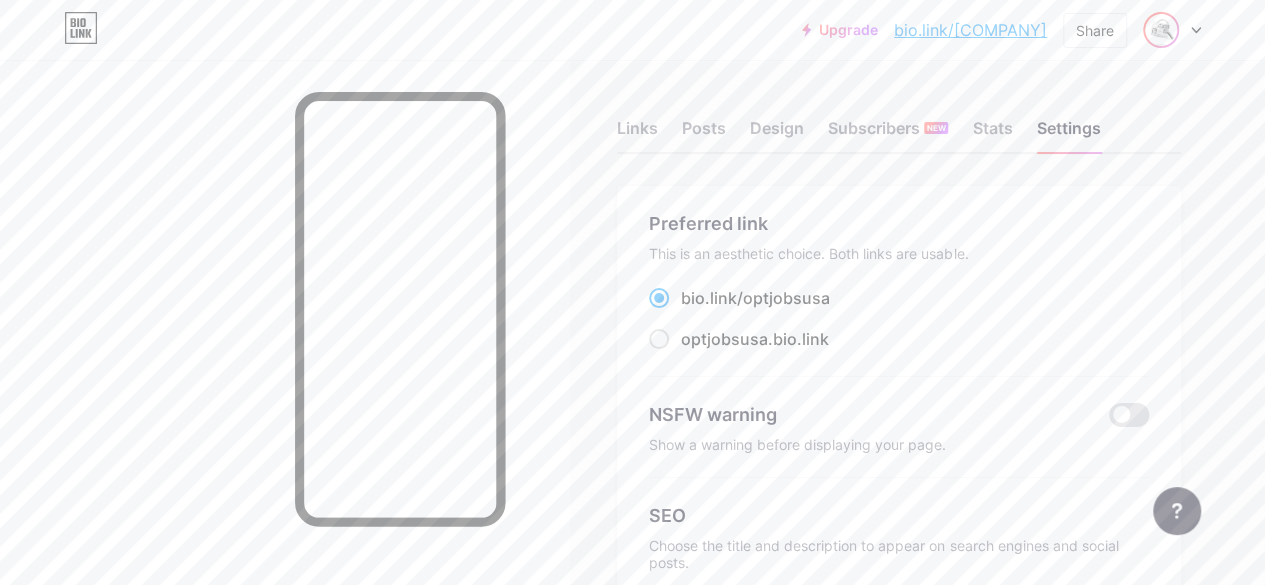 click at bounding box center [1161, 30] 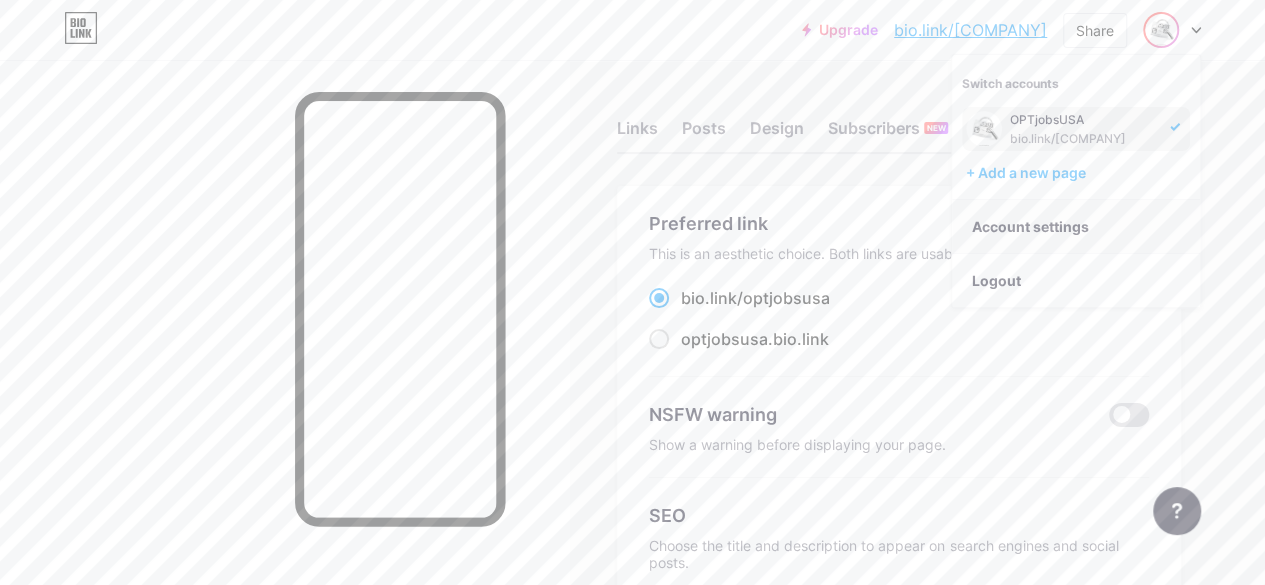 click on "Account settings" at bounding box center (1076, 227) 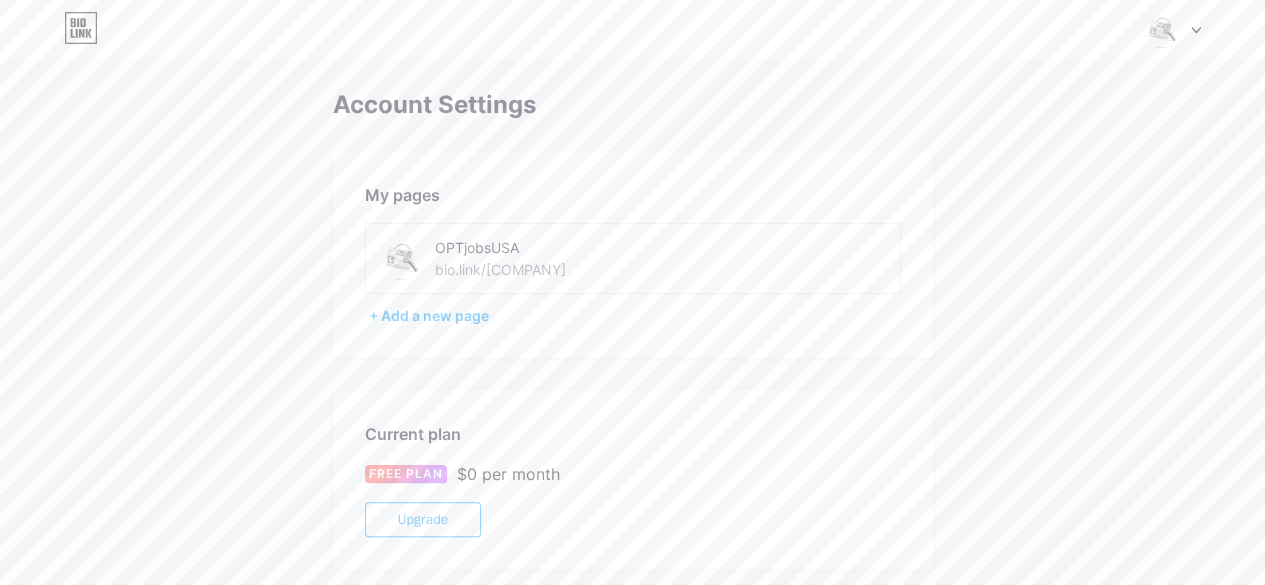 scroll, scrollTop: 0, scrollLeft: 0, axis: both 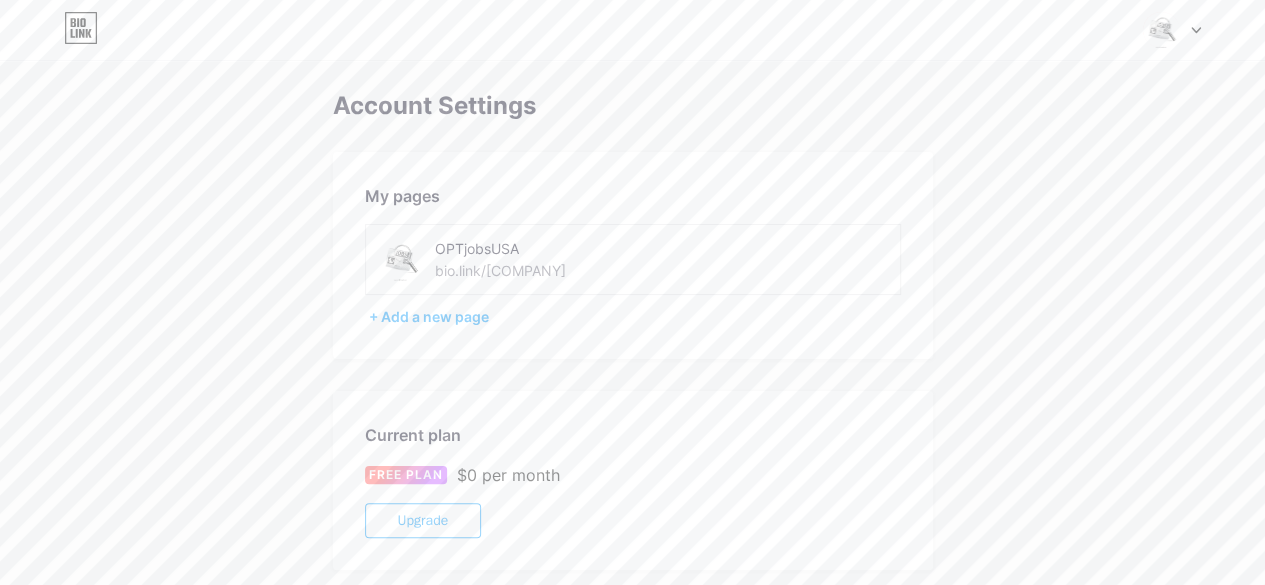 click on "Account Settings   My pages     OPTjobsUSA   bio.link/optjobsusa      + Add a new page            Current plan   FREE PLAN
$0 per month
Upgrade
Account   [EMAIL]
Change password
Danger Zone   Deleting your account permanently deletes your page and all your data.   Delete account" at bounding box center [632, 563] 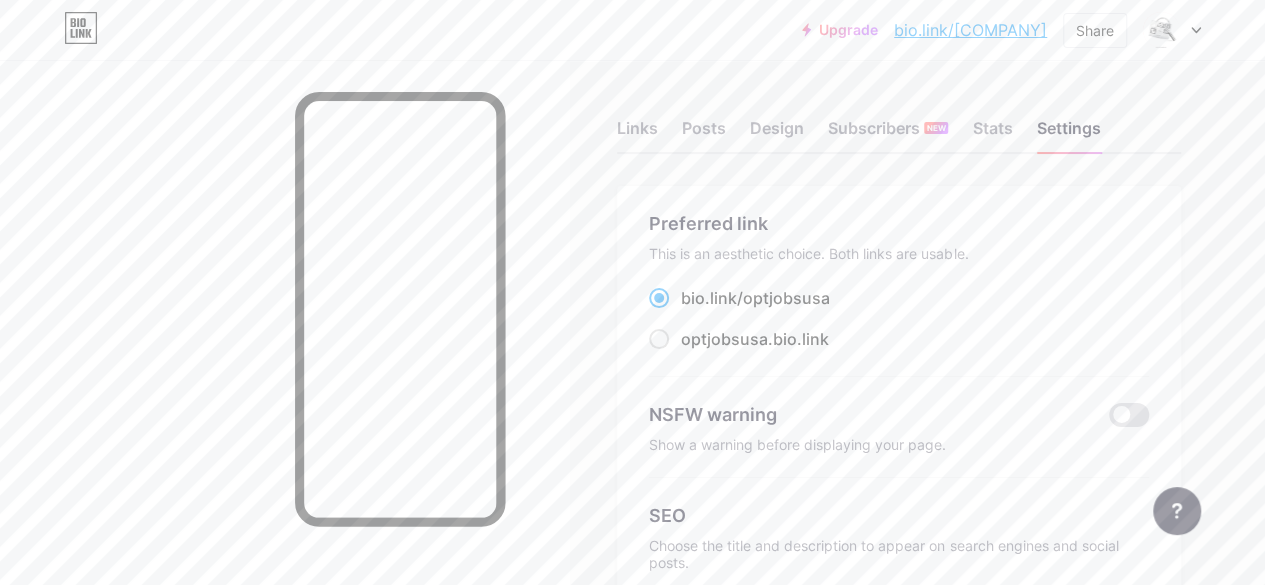 click at bounding box center [1172, 30] 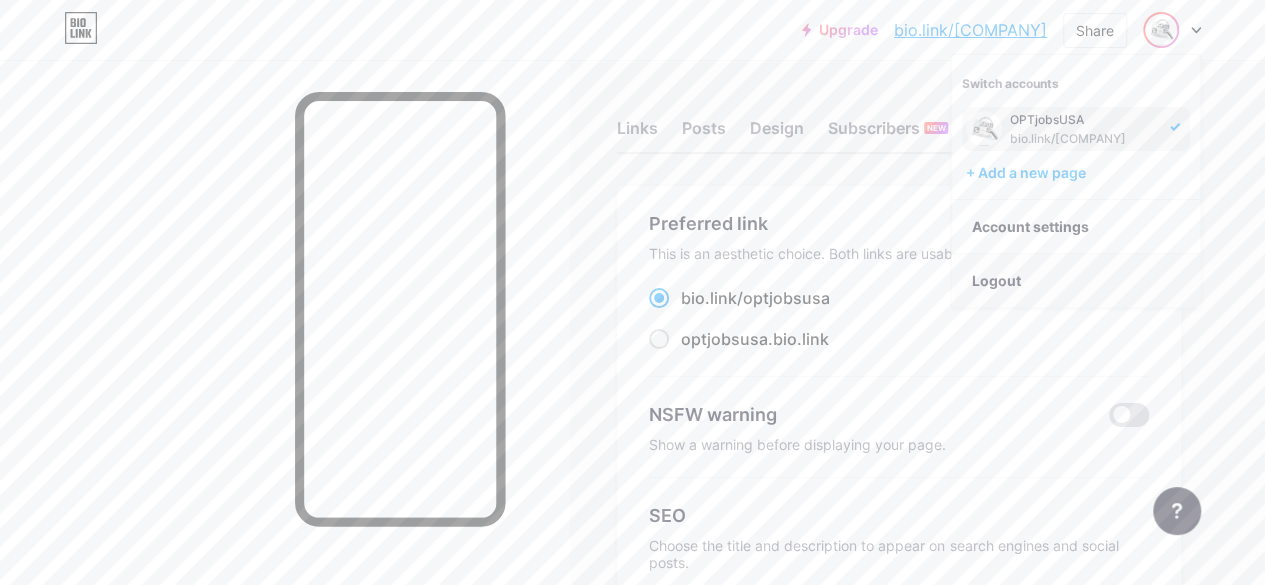 click on "Logout" at bounding box center [1076, 281] 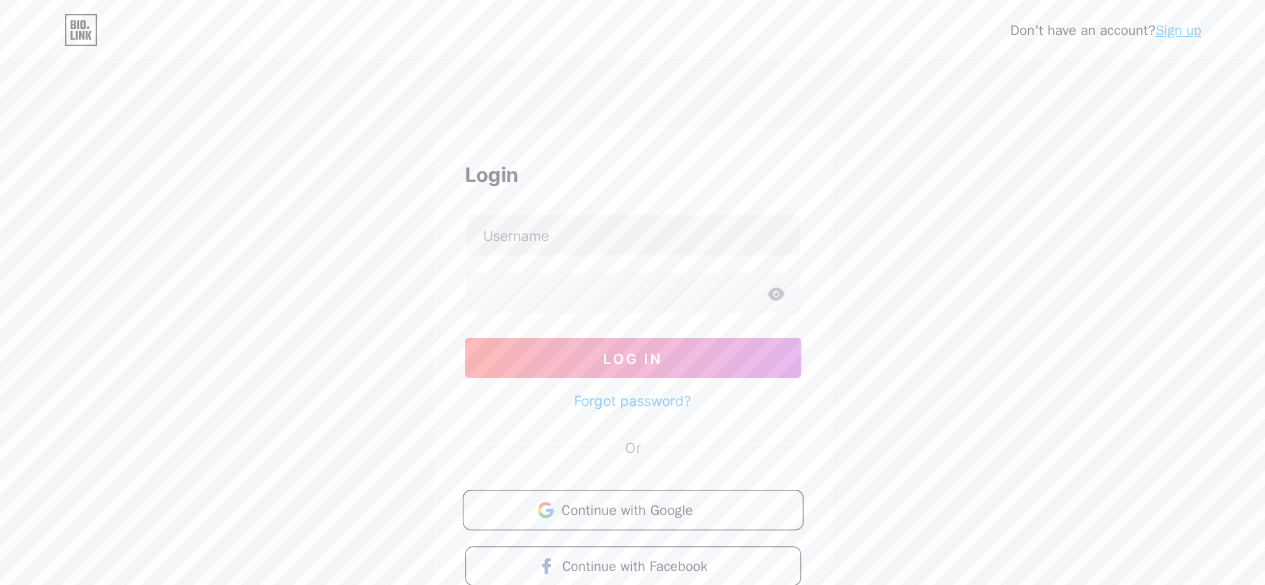 click on "Continue with Google" at bounding box center [644, 509] 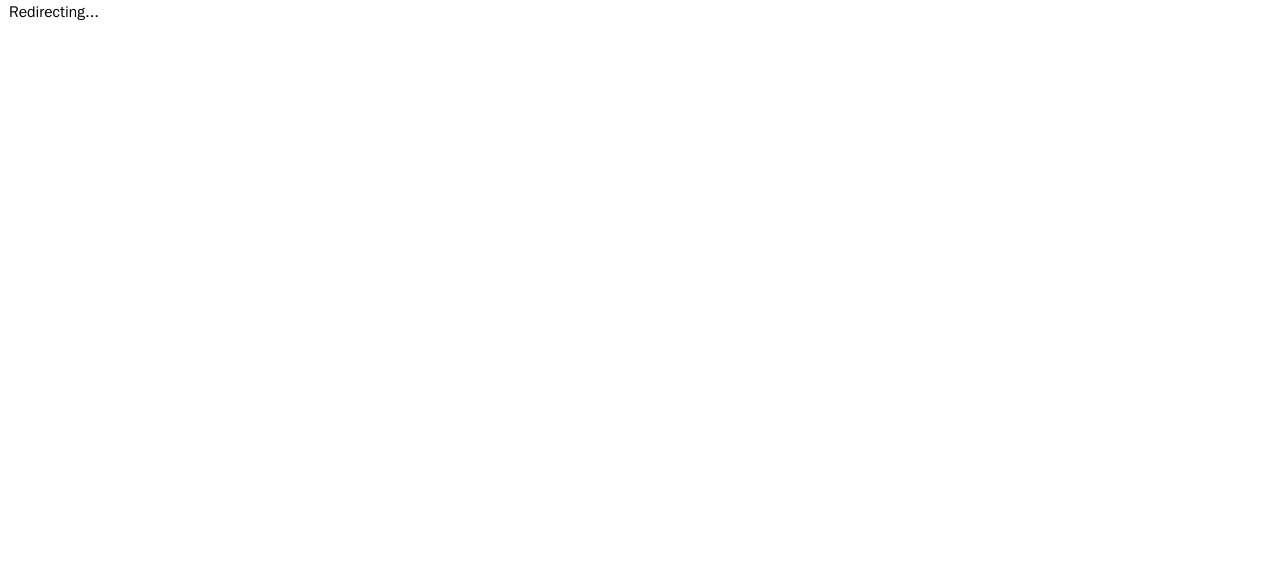 scroll, scrollTop: 0, scrollLeft: 0, axis: both 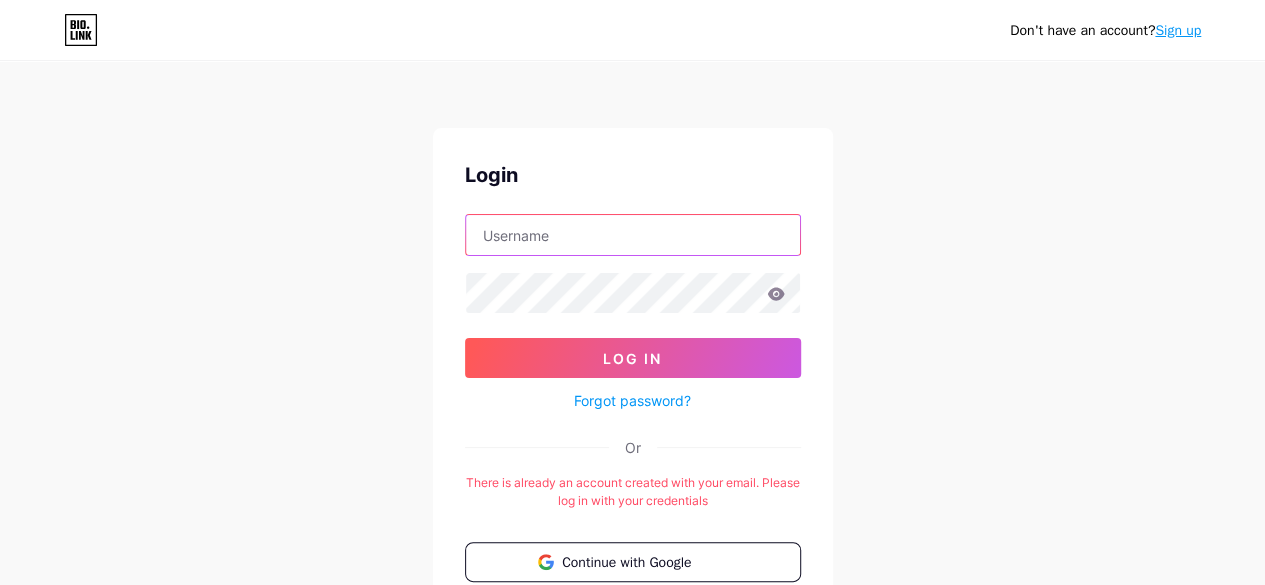 click at bounding box center (633, 235) 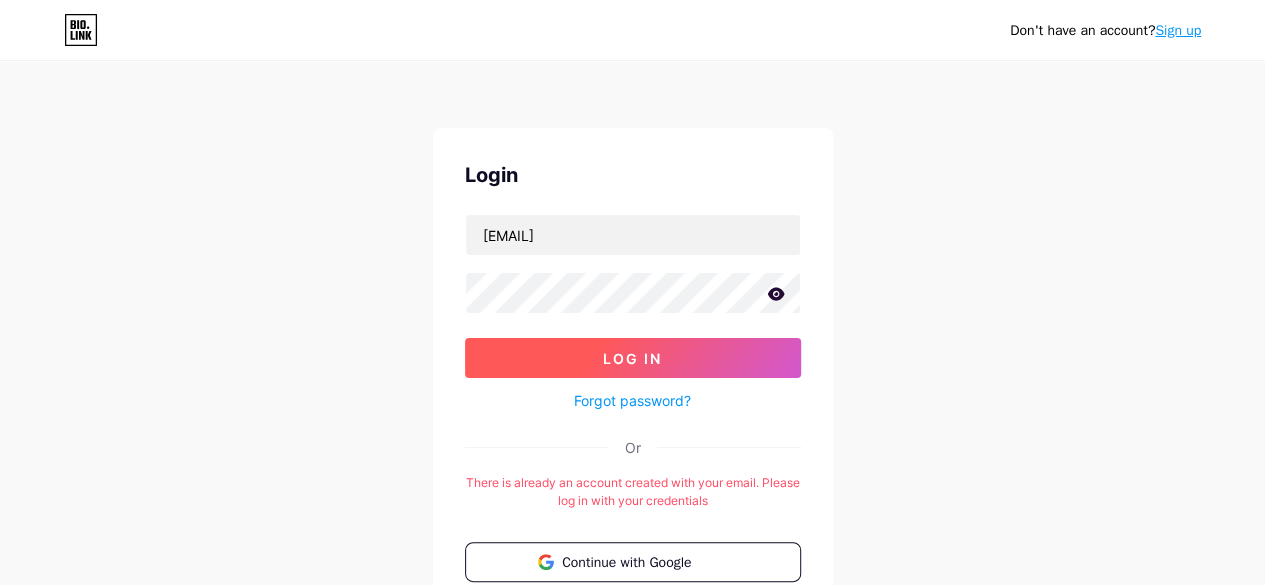 click on "Log In" at bounding box center [633, 358] 